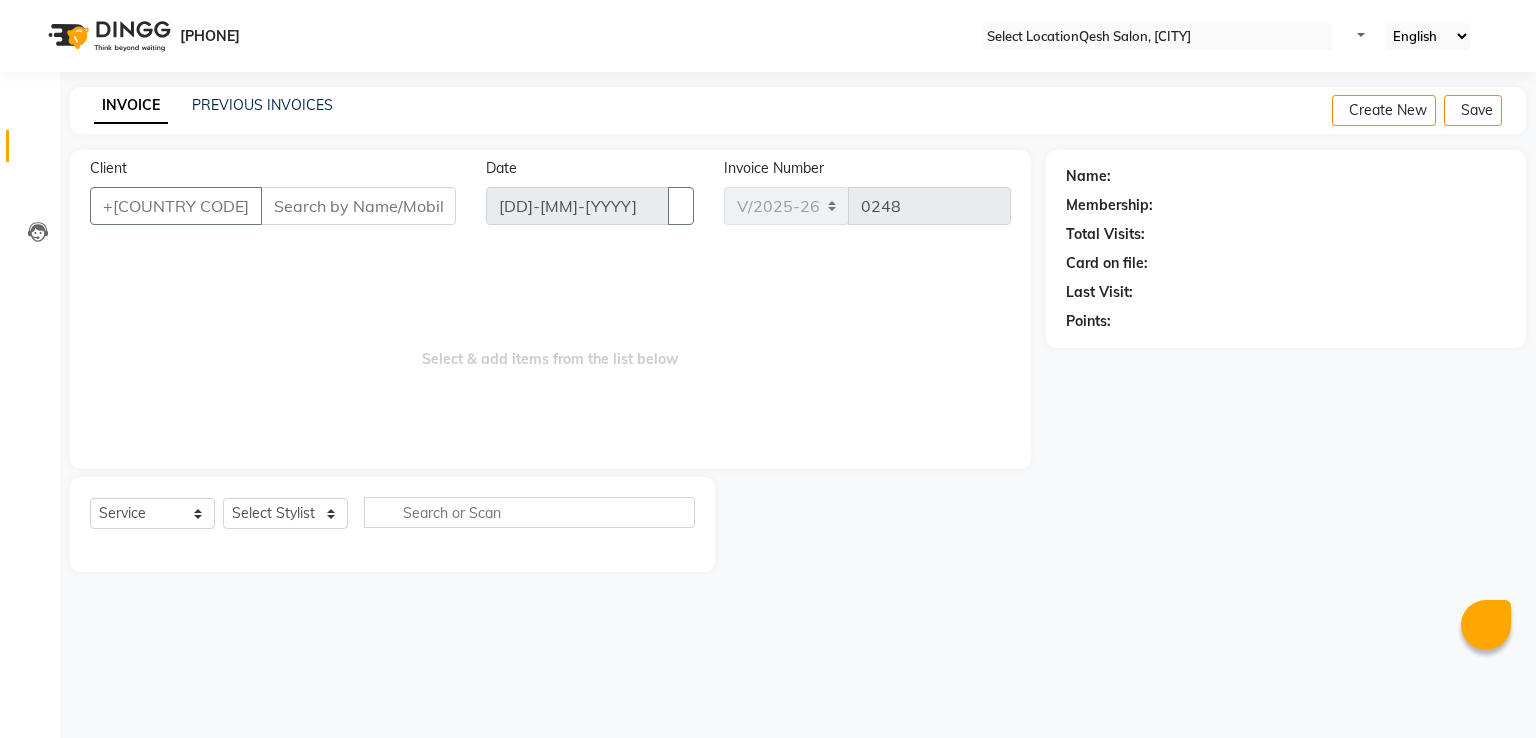 scroll, scrollTop: 0, scrollLeft: 0, axis: both 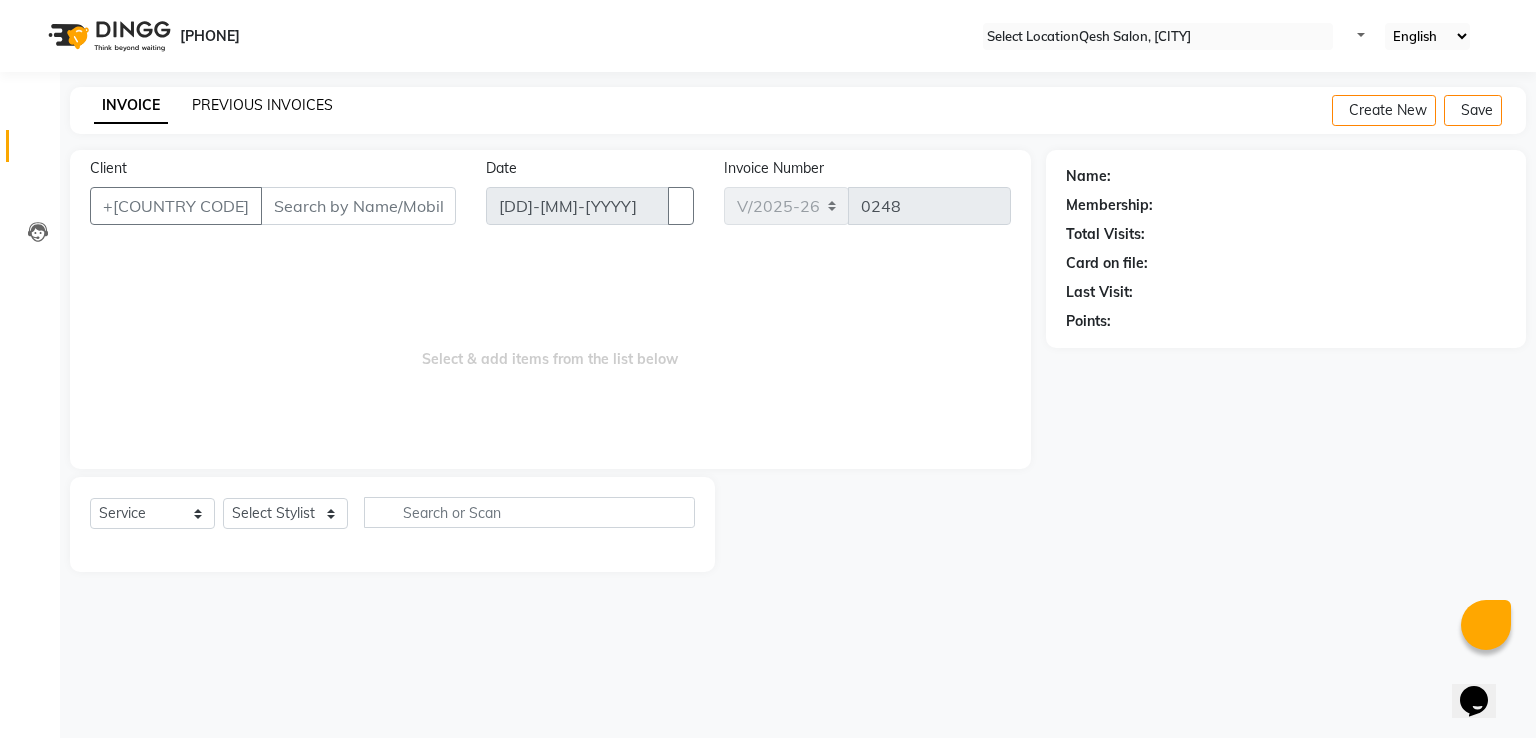 click on "PREVIOUS INVOICES" at bounding box center (262, 105) 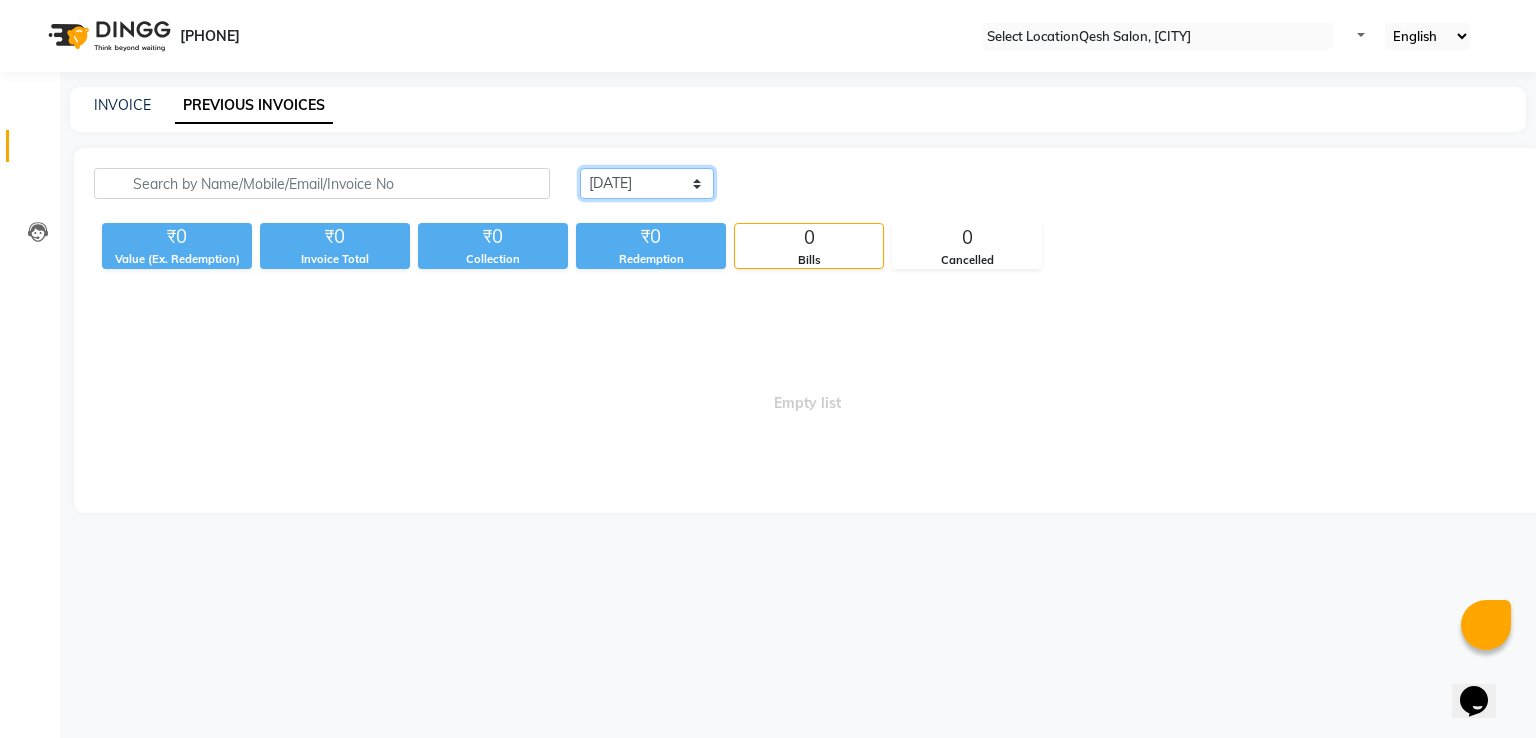 click on "[DATE] [DATE] [DATE]" at bounding box center [647, 183] 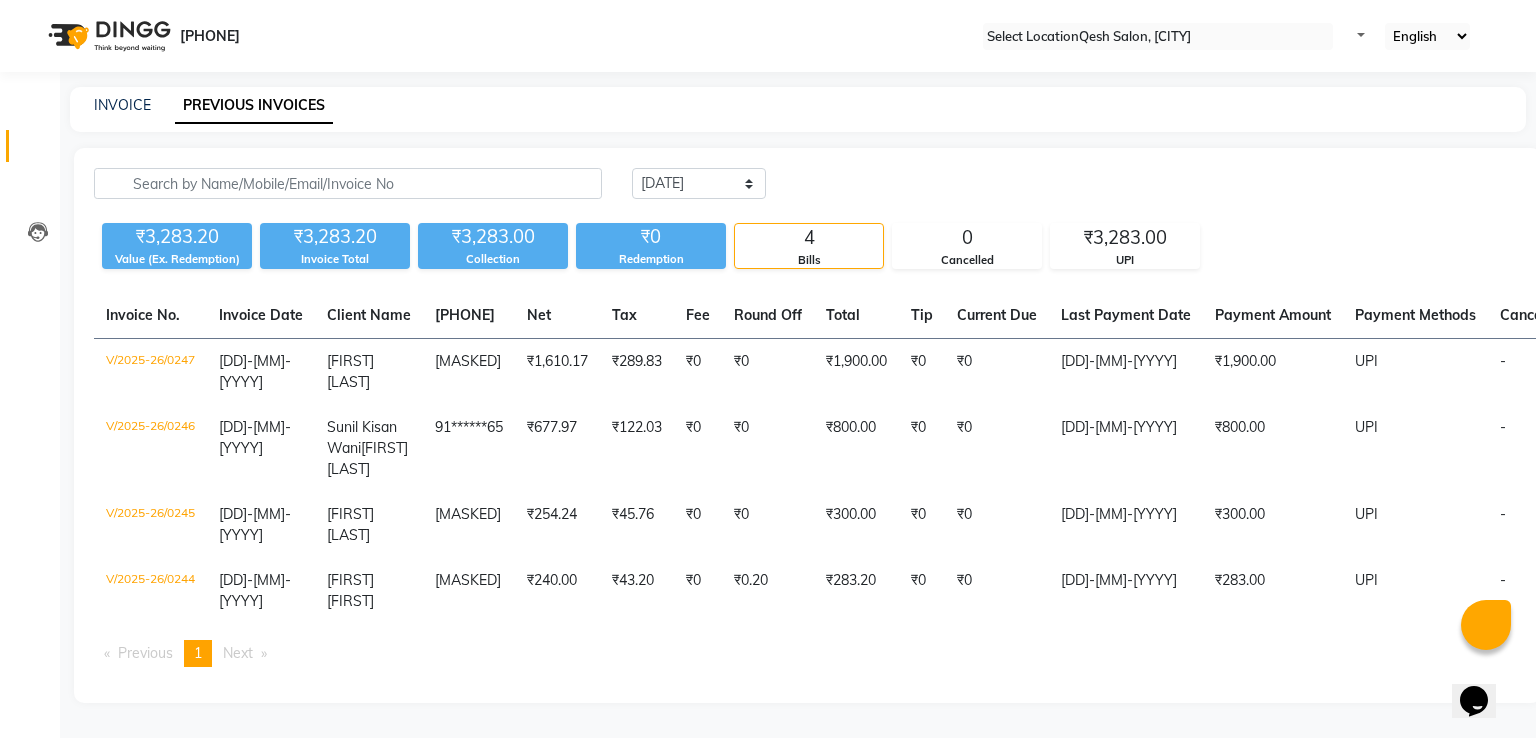 click on "₹3,283.20" at bounding box center (177, 237) 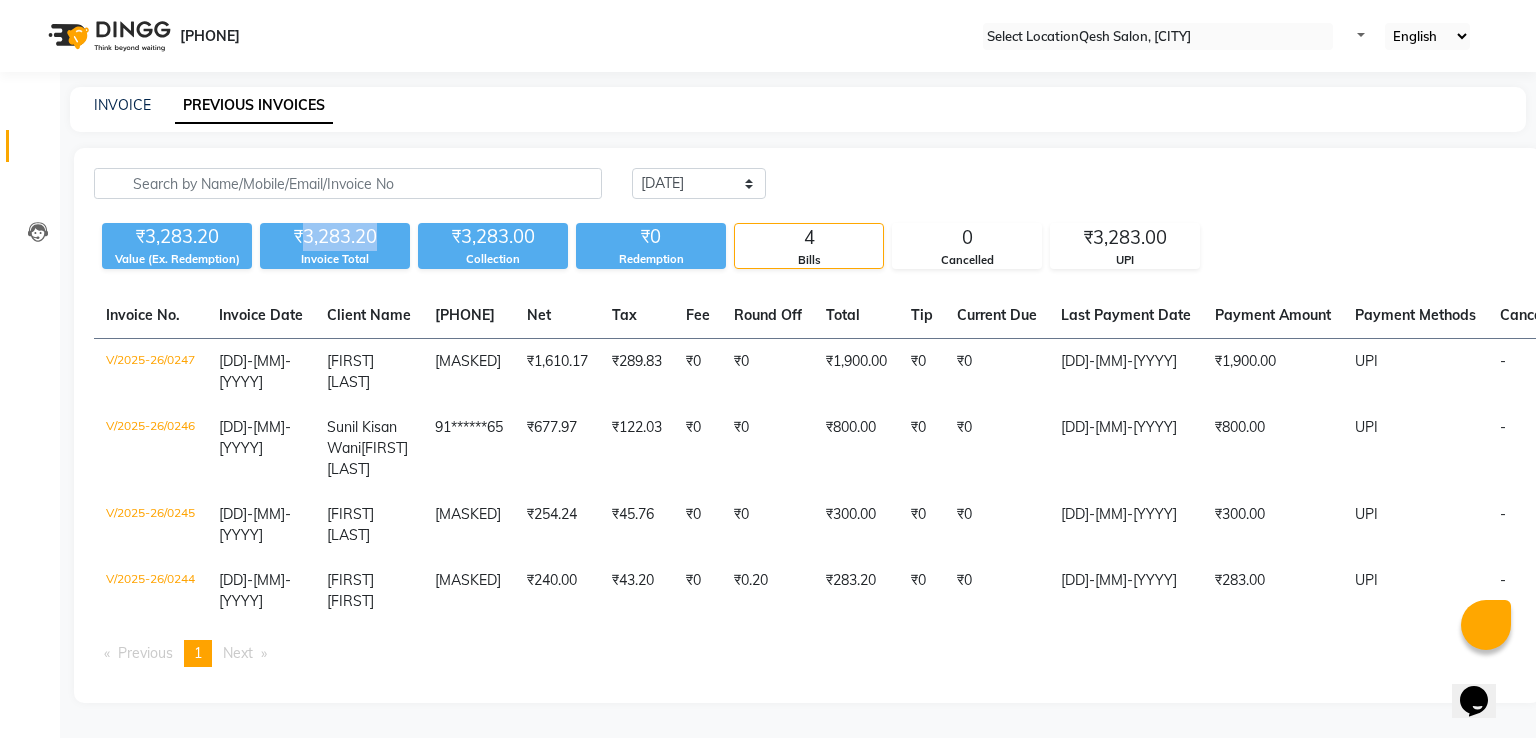 click on "₹3,283.20" at bounding box center [177, 237] 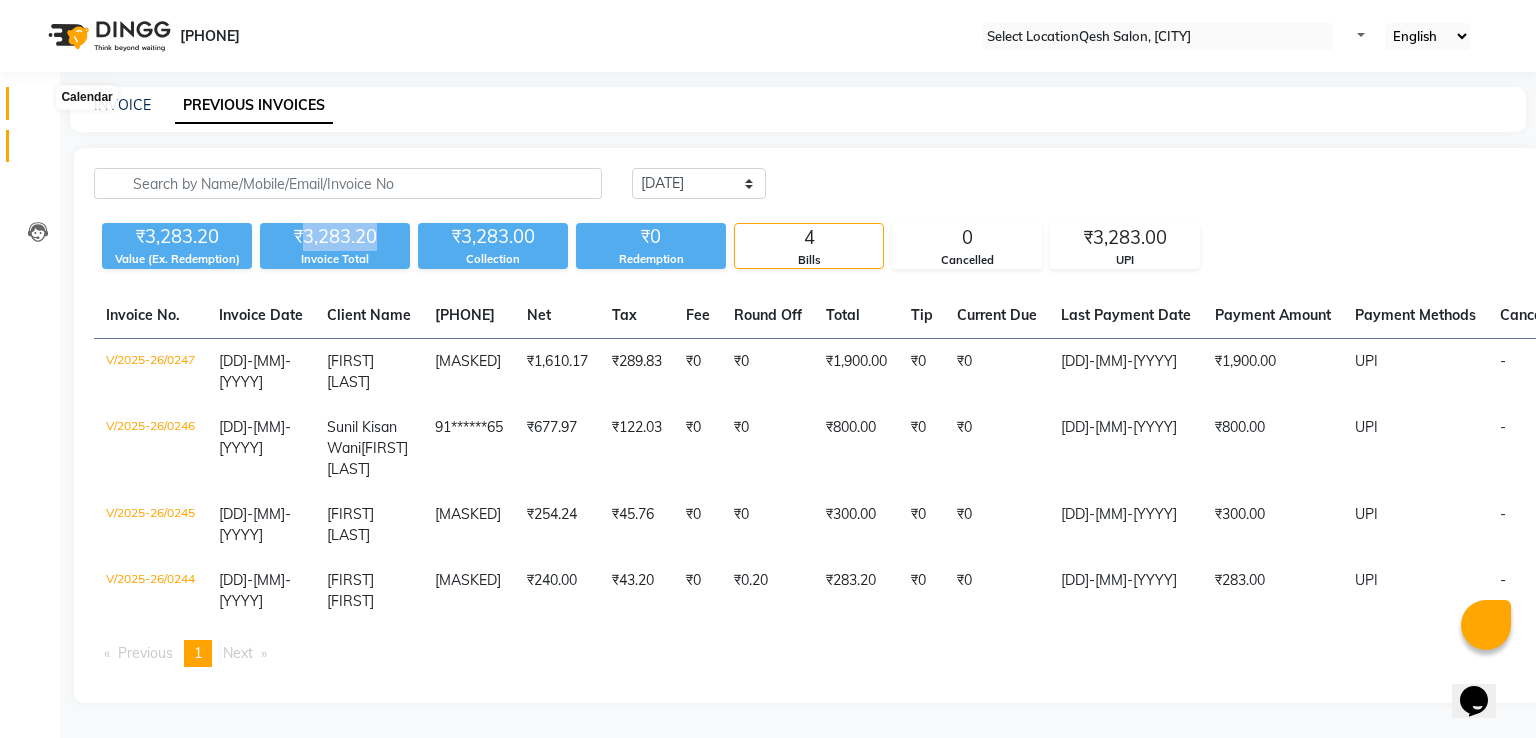 click at bounding box center (38, 108) 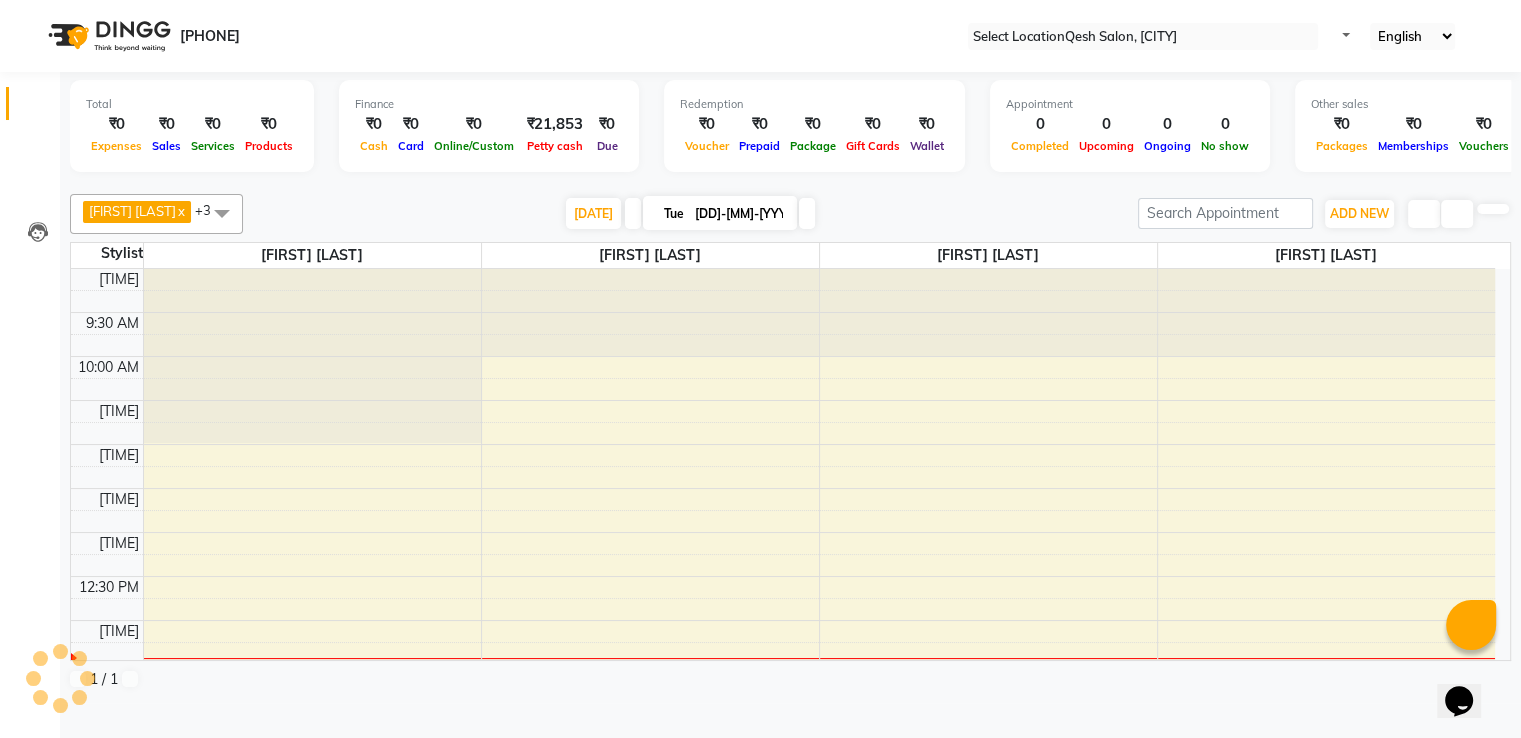 scroll, scrollTop: 0, scrollLeft: 0, axis: both 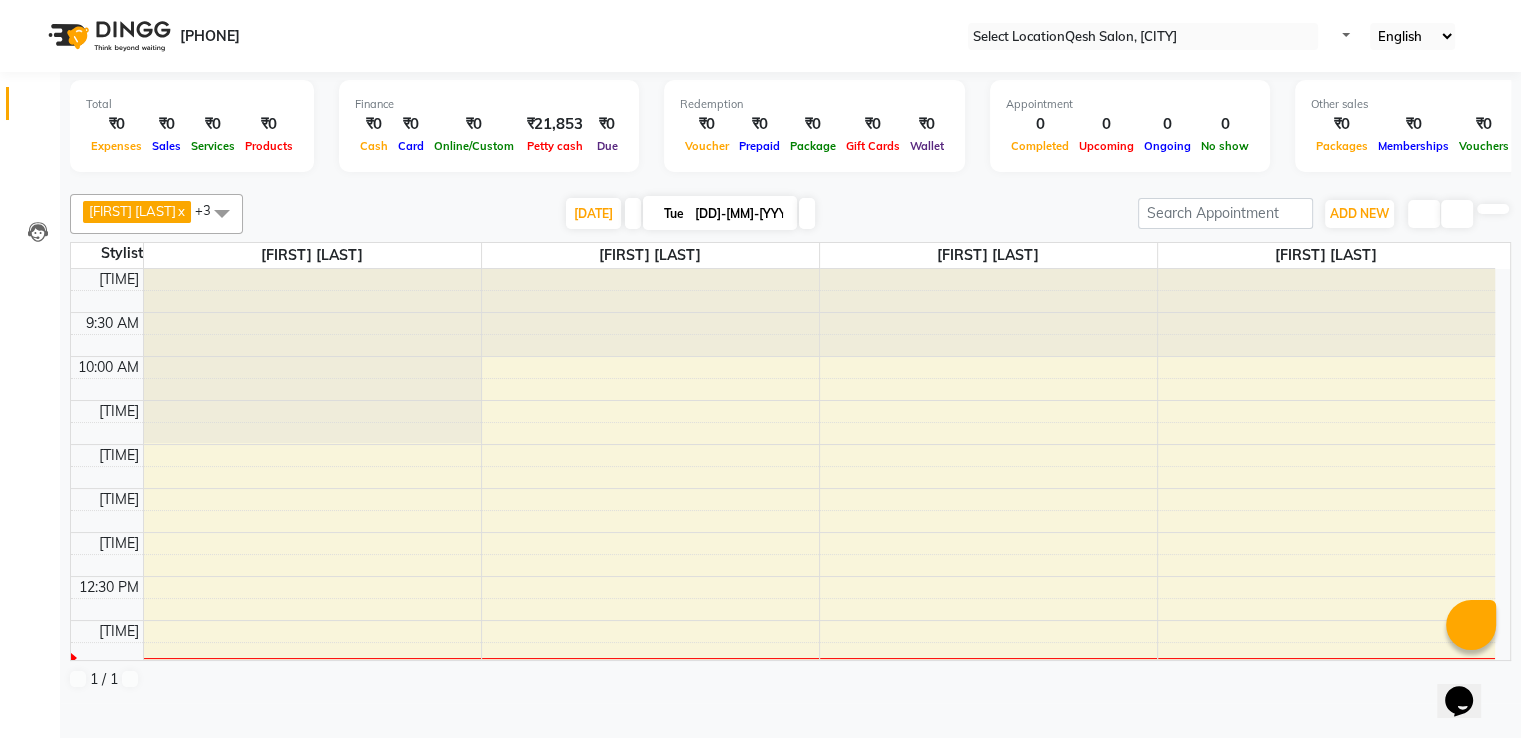 click at bounding box center [222, 213] 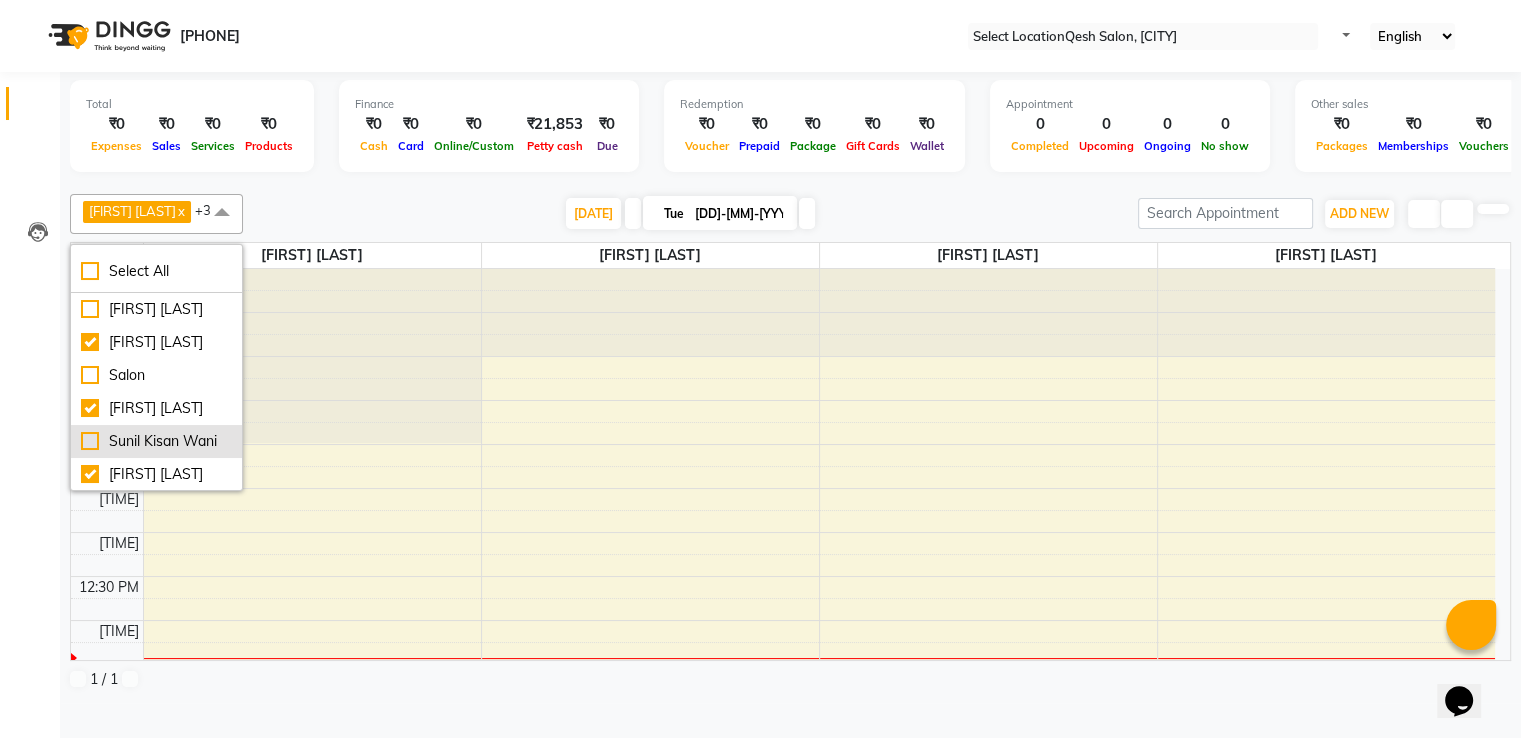 click on "Sunil Kisan Wani" at bounding box center (156, 309) 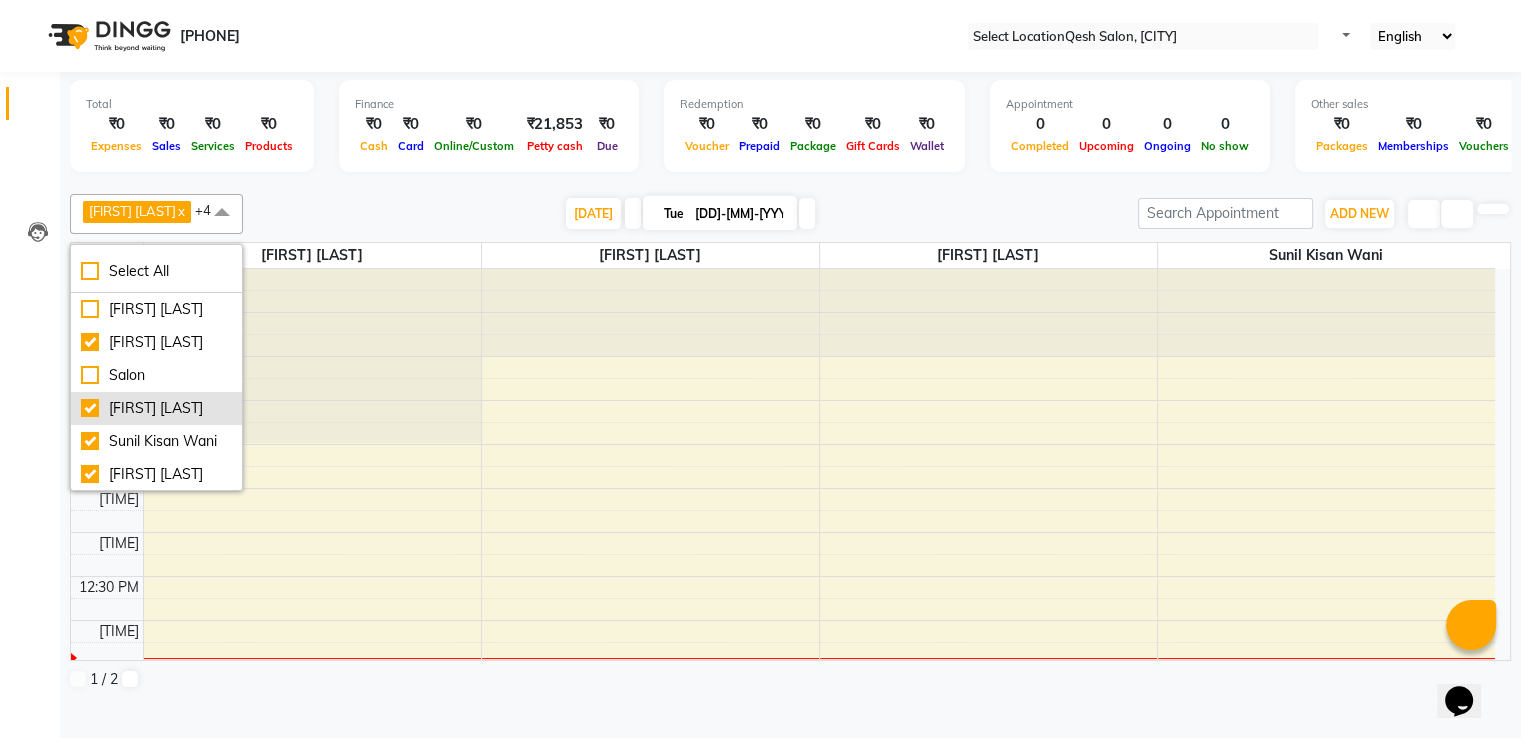 click on "[FIRST] [LAST]" at bounding box center (156, 309) 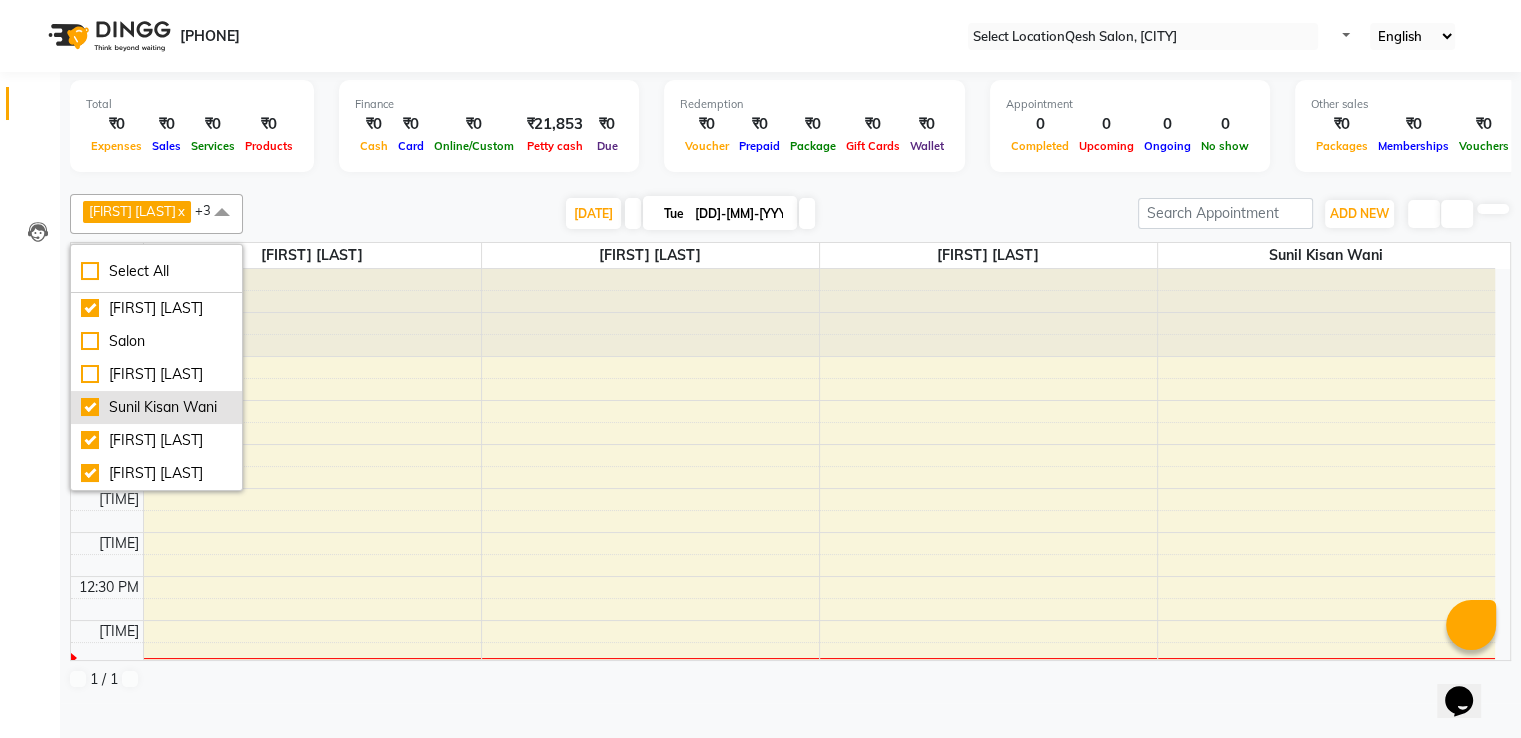 scroll, scrollTop: 0, scrollLeft: 0, axis: both 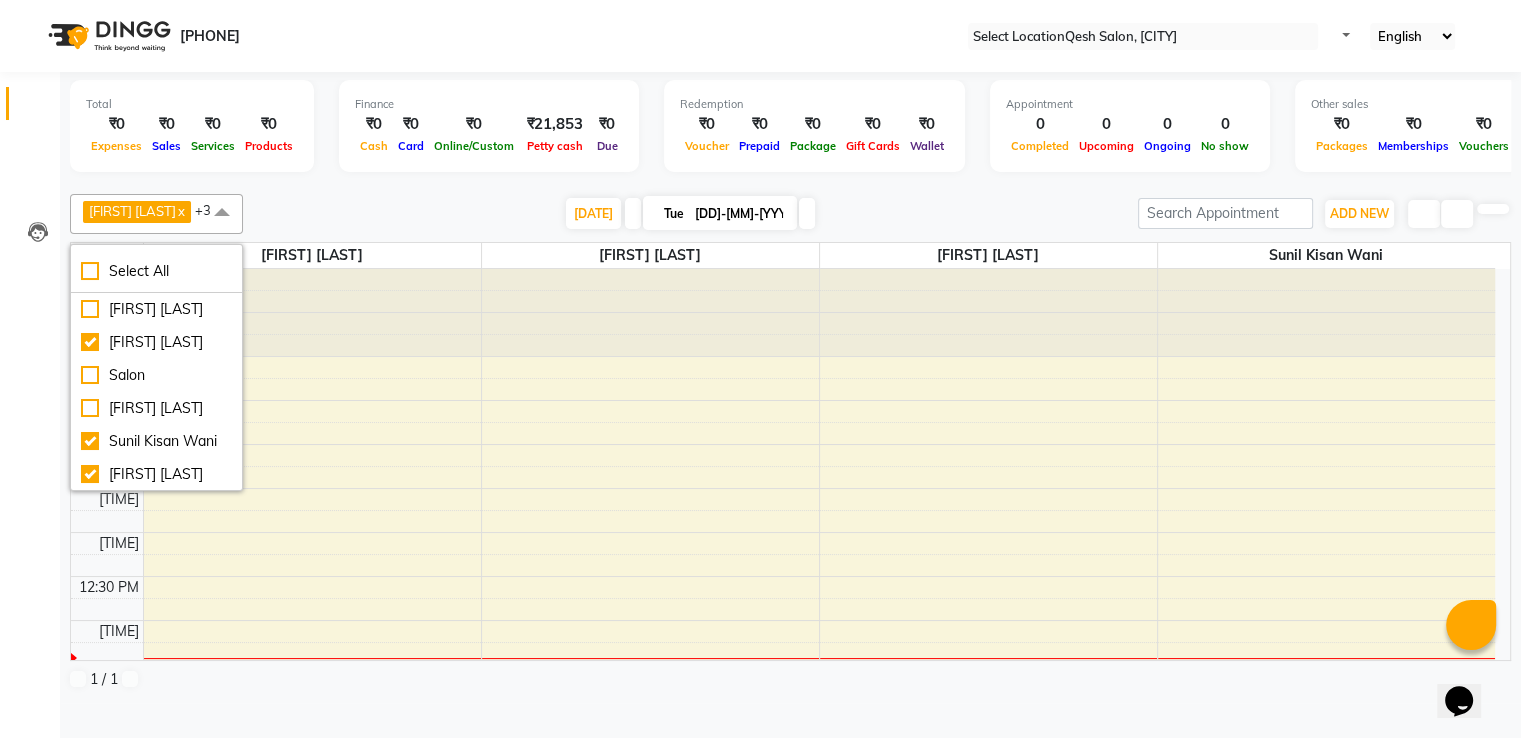 click on "[FIRST] [LAST] x [FIRST] [LAST] x [FIRST] [LAST] x [FIRST] [LAST] +3 Select All [FIRST] [LAST] [FIRST] [LAST] Salon [FIRST] [LAST] [FIRST] [LAST] [FIRST] [LAST] [FIRST] [LAST] Today Tue 01-07-2025 Toggle Dropdown Add Appointment Add Invoice Add Expense Add Attendance Add Client Toggle Dropdown Add Appointment Add Invoice Add Expense Add Attendance Add Client ADD NEW Toggle Dropdown Add Appointment Add Invoice Add Expense Add Attendance Add Client [FIRST] [LAST] x [FIRST] [LAST] x [FIRST] [LAST] x [FIRST] [LAST] +3 Select All [FIRST] [LAST] [FIRST] [LAST] Salon [FIRST] [LAST] [FIRST] [LAST] [FIRST] [LAST] [FIRST] [LAST] Group By Staff View Room View View as Vertical Vertical - Week View Horizontal Horizontal - Week View List Toggle Dropdown Calendar Settings Manage Tags Arrange Stylists Reset Stylists Full Screen Appointment Form Zoom 100% Staff/Room Display Count 4 Stylist [FIRST] [LAST] [FIRST] [LAST] [FIRST] [LAST] [FIRST] [LAST]" at bounding box center (790, 442) 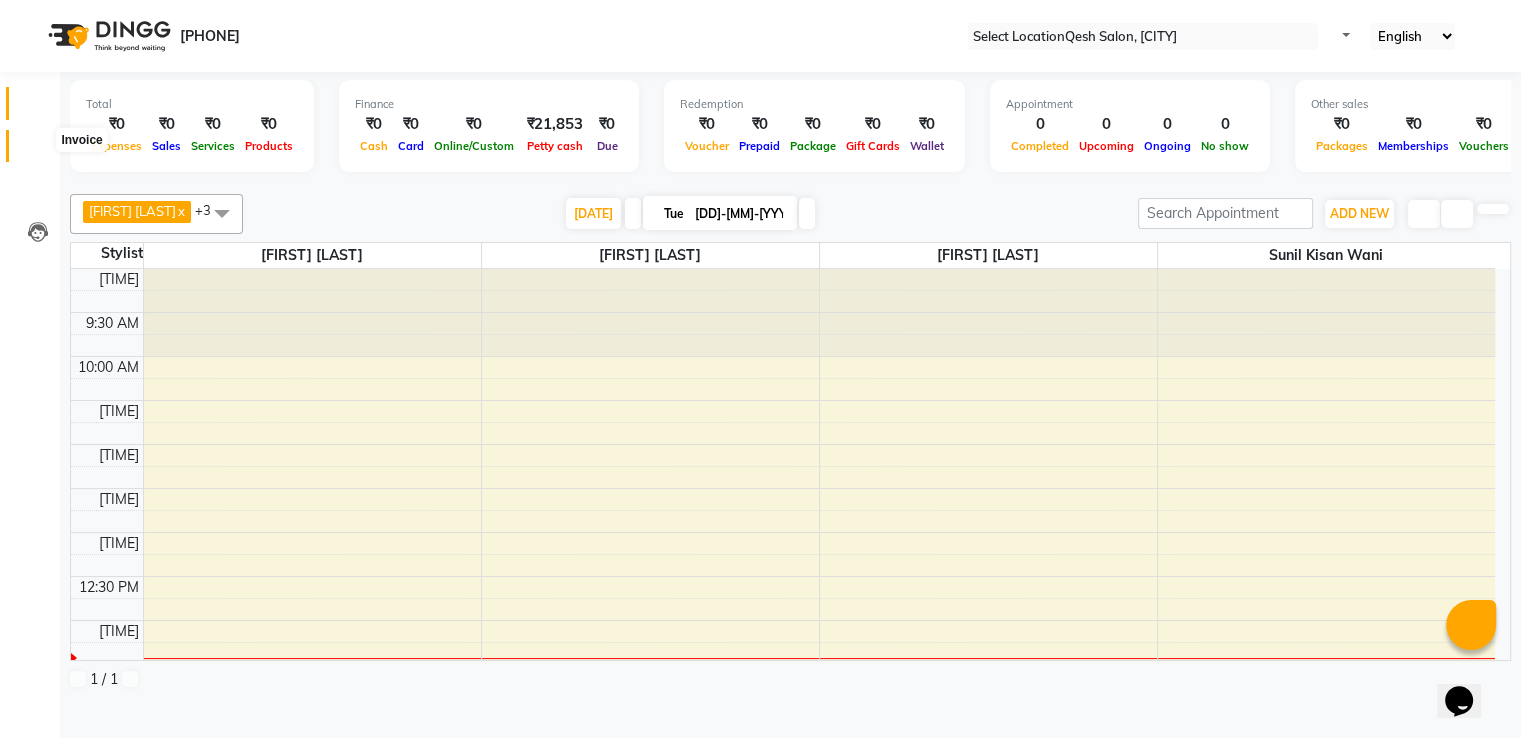 click at bounding box center [38, 151] 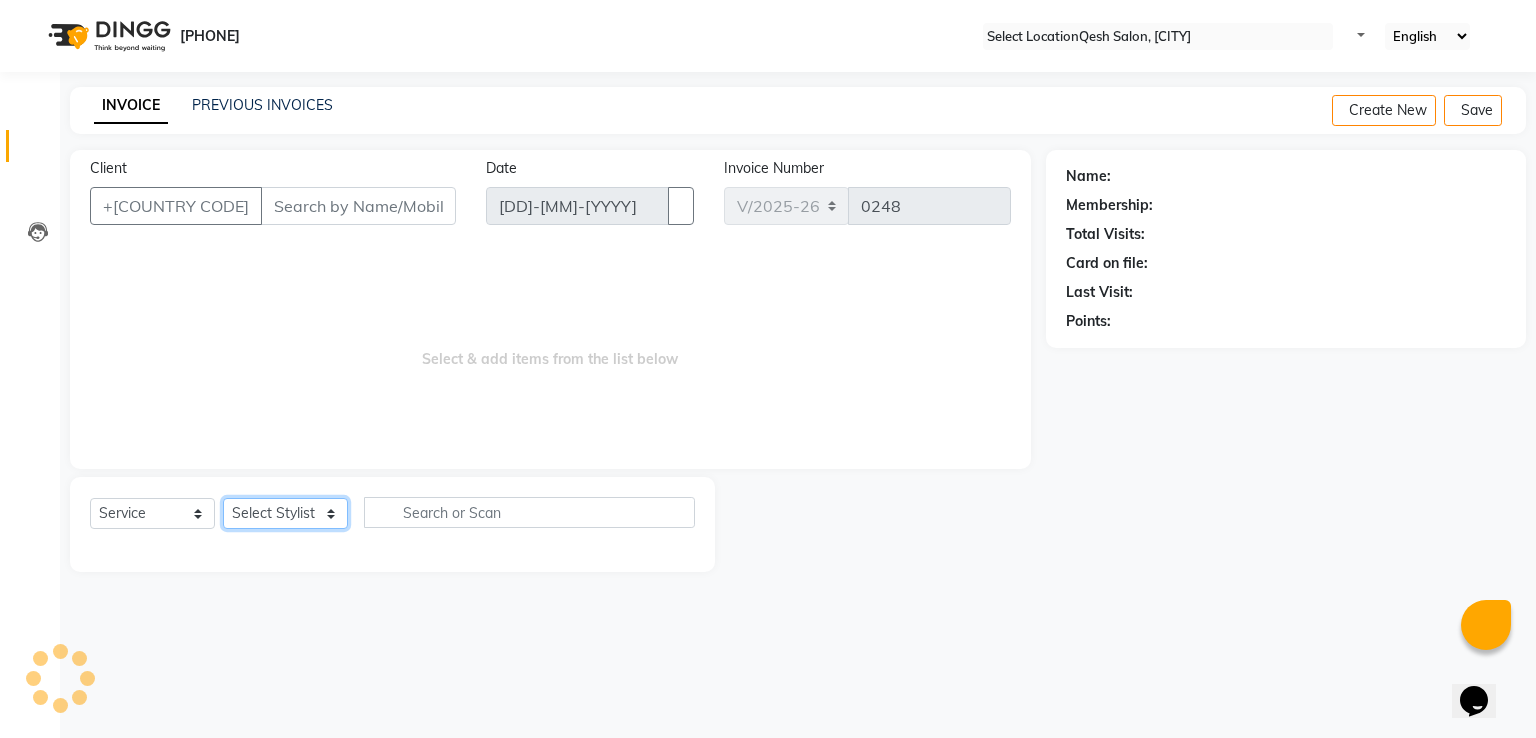click on "Select Stylist" at bounding box center [285, 513] 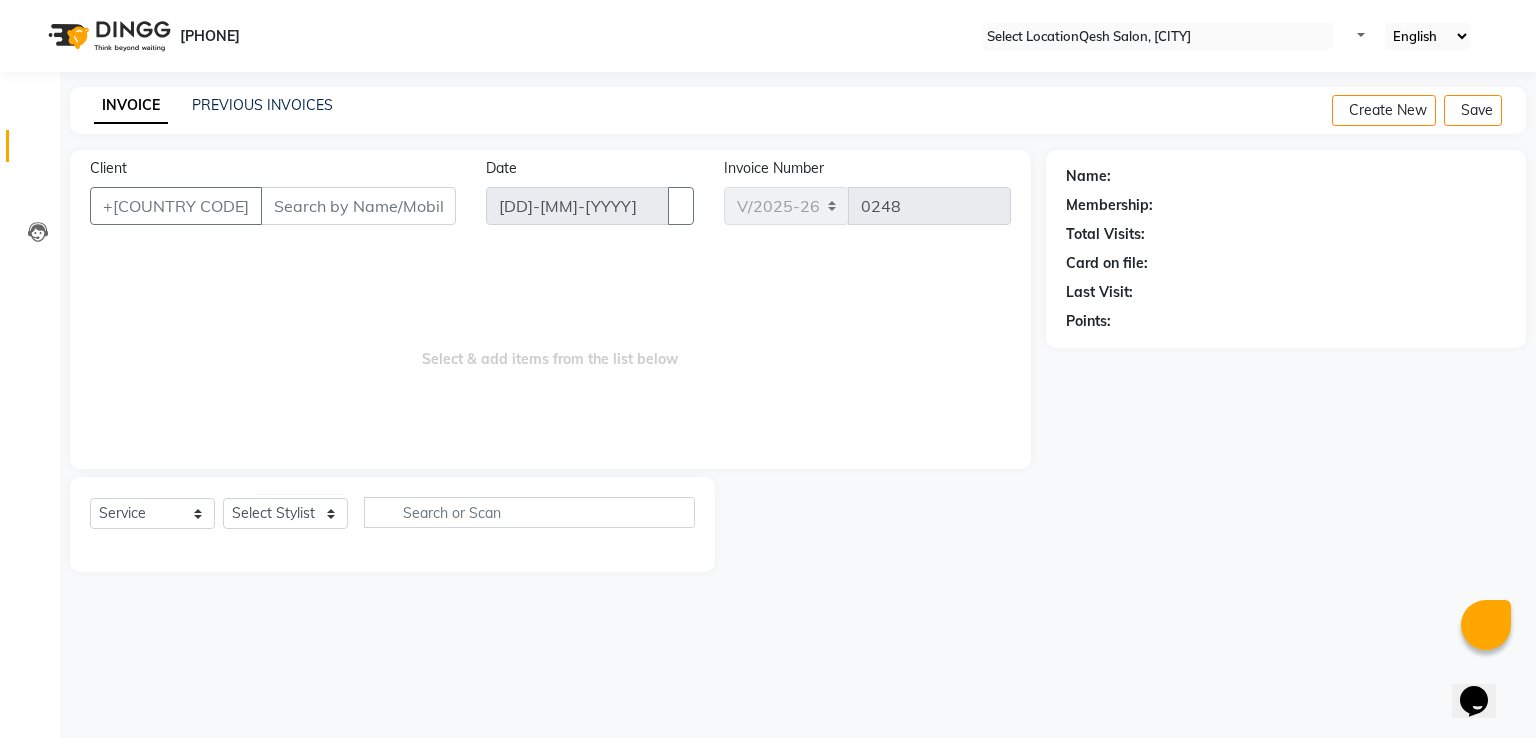 click on "Select & add items from the list below" at bounding box center [550, 349] 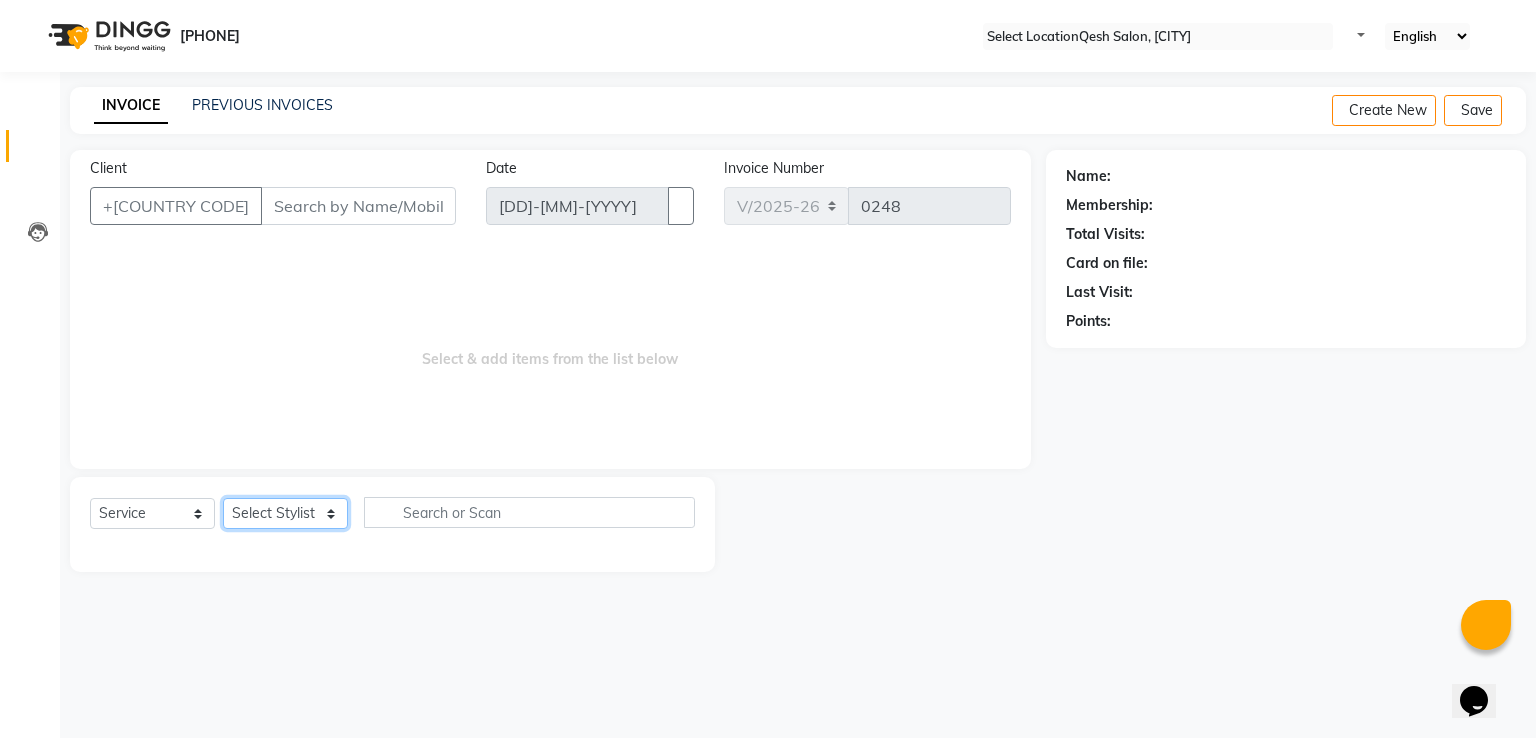 click on "Select Stylist [FIRST] [LAST] [FIRST] [LAST] [FIRST] [LAST] [FIRST] [LAST] Salon [FIRST] [LAST] [FIRST] [LAST] [FIRST] [LAST] [FIRST] [LAST]" at bounding box center (285, 513) 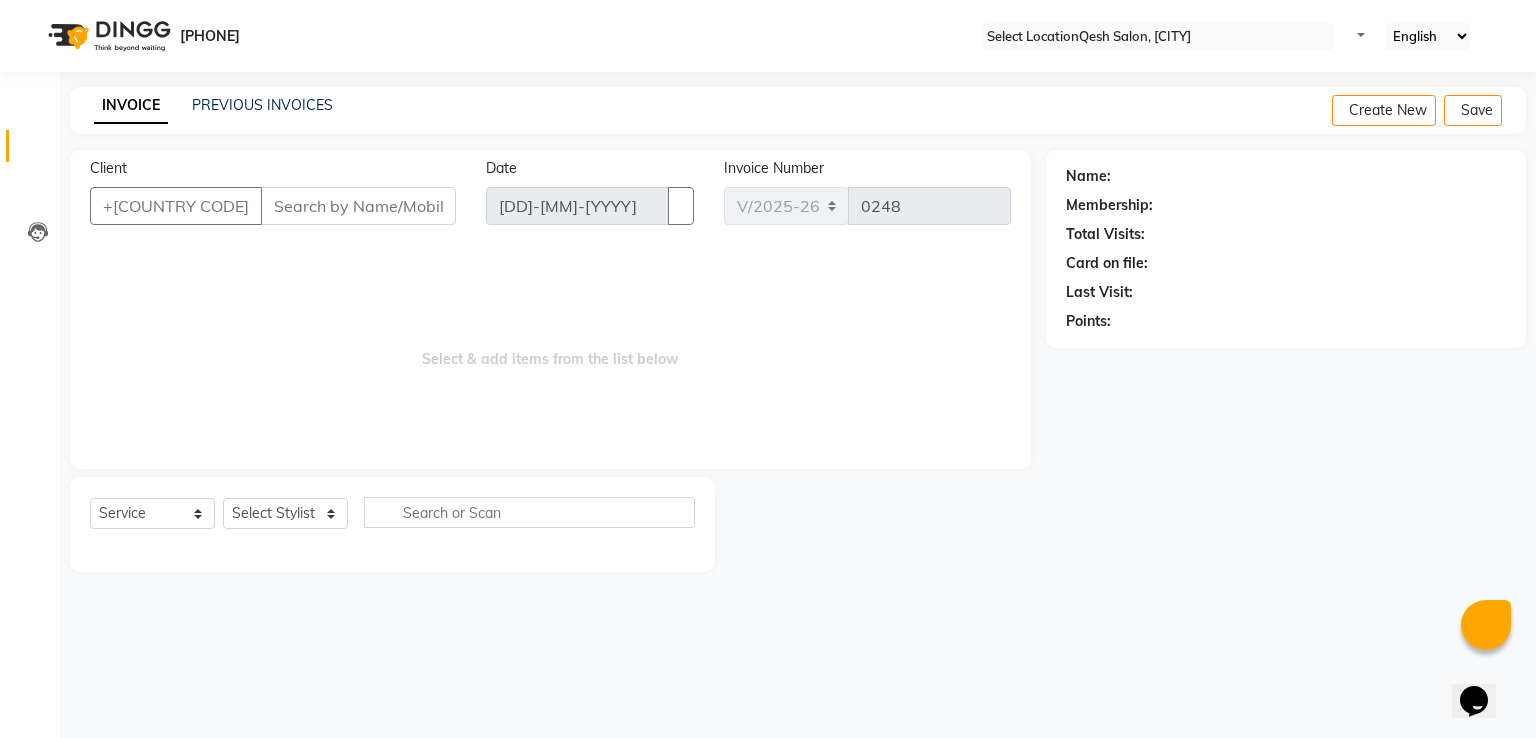 click on "Select & add items from the list below" at bounding box center (550, 349) 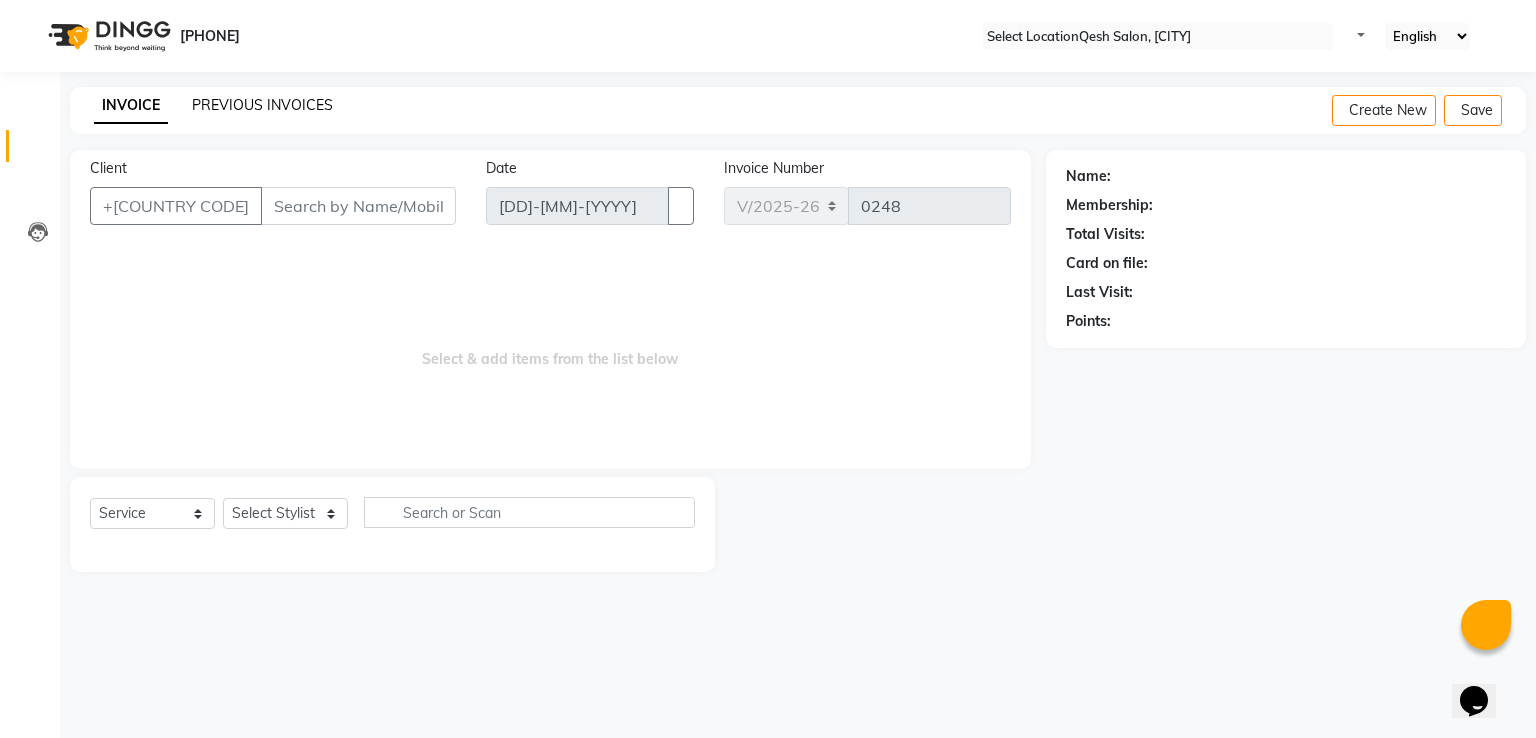 click on "PREVIOUS INVOICES" at bounding box center [262, 105] 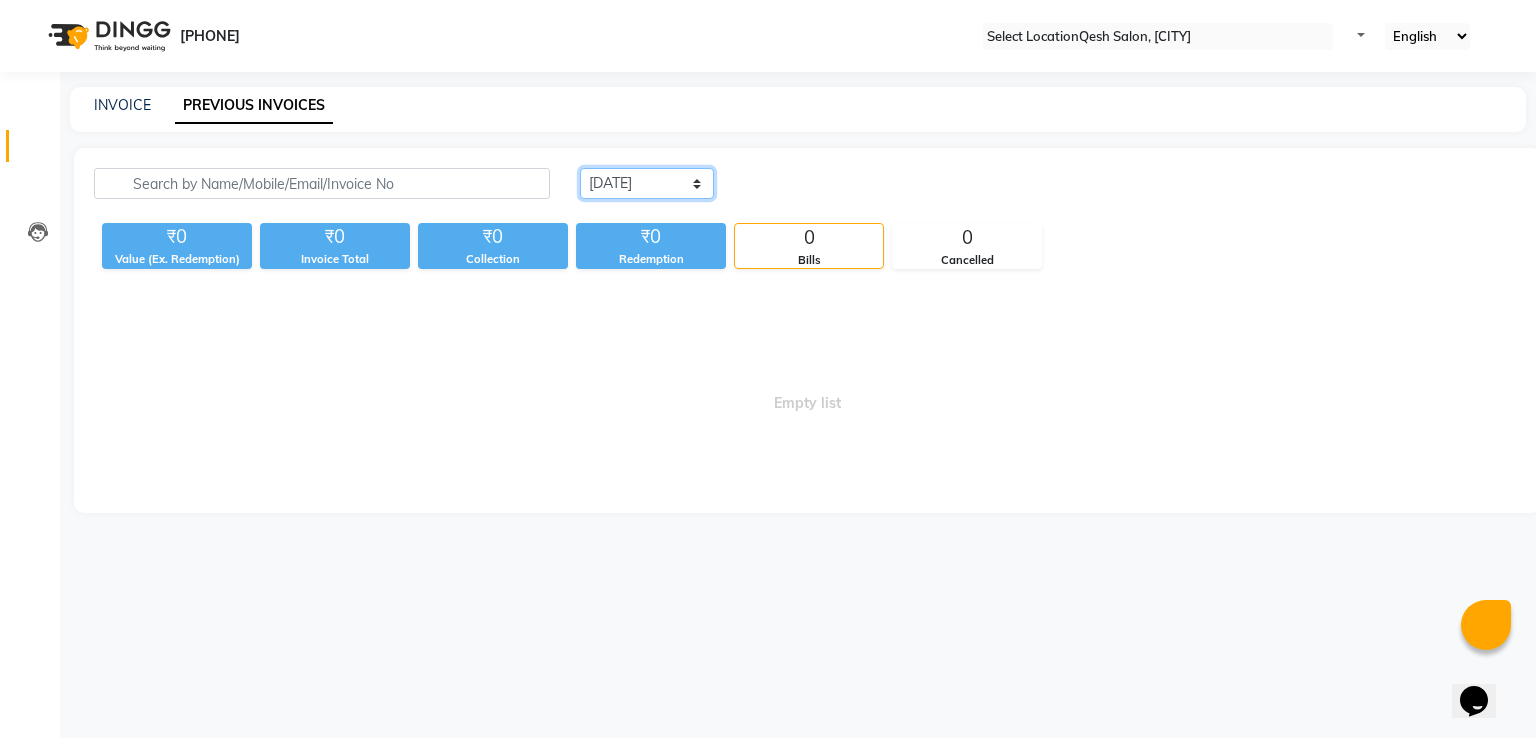 click on "[DATE] [DATE] [DATE]" at bounding box center (647, 183) 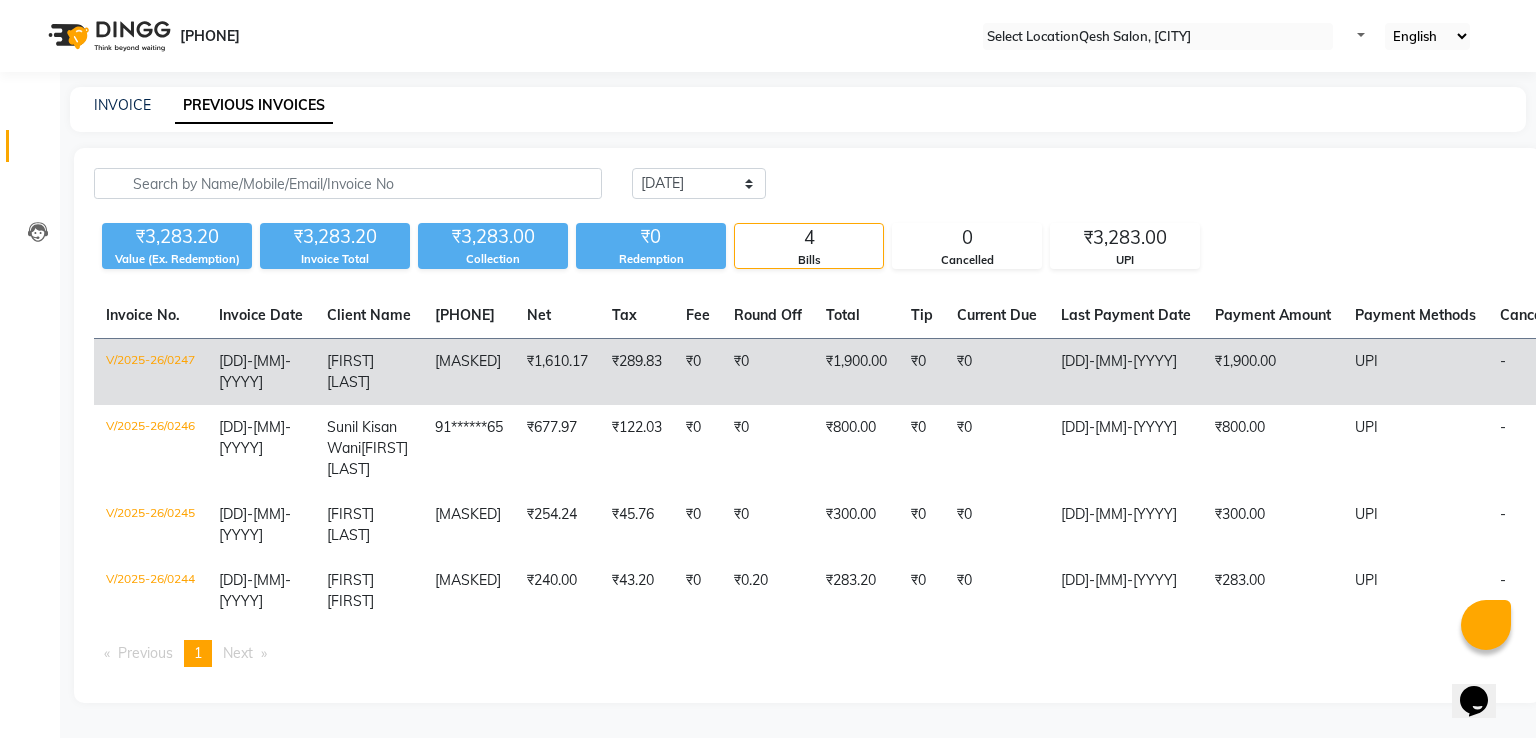 click on "[FIRST] [LAST]" at bounding box center [369, 372] 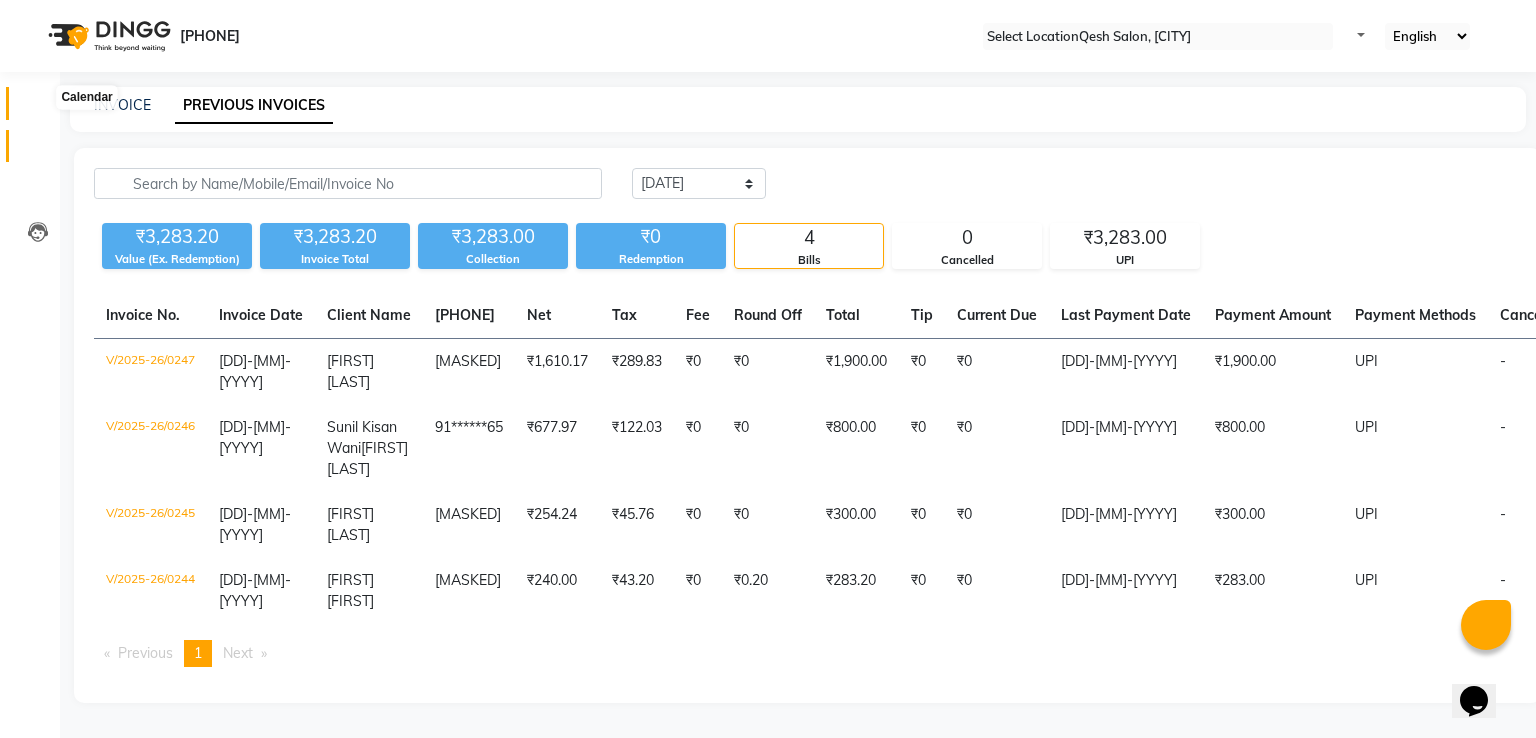 click at bounding box center (38, 108) 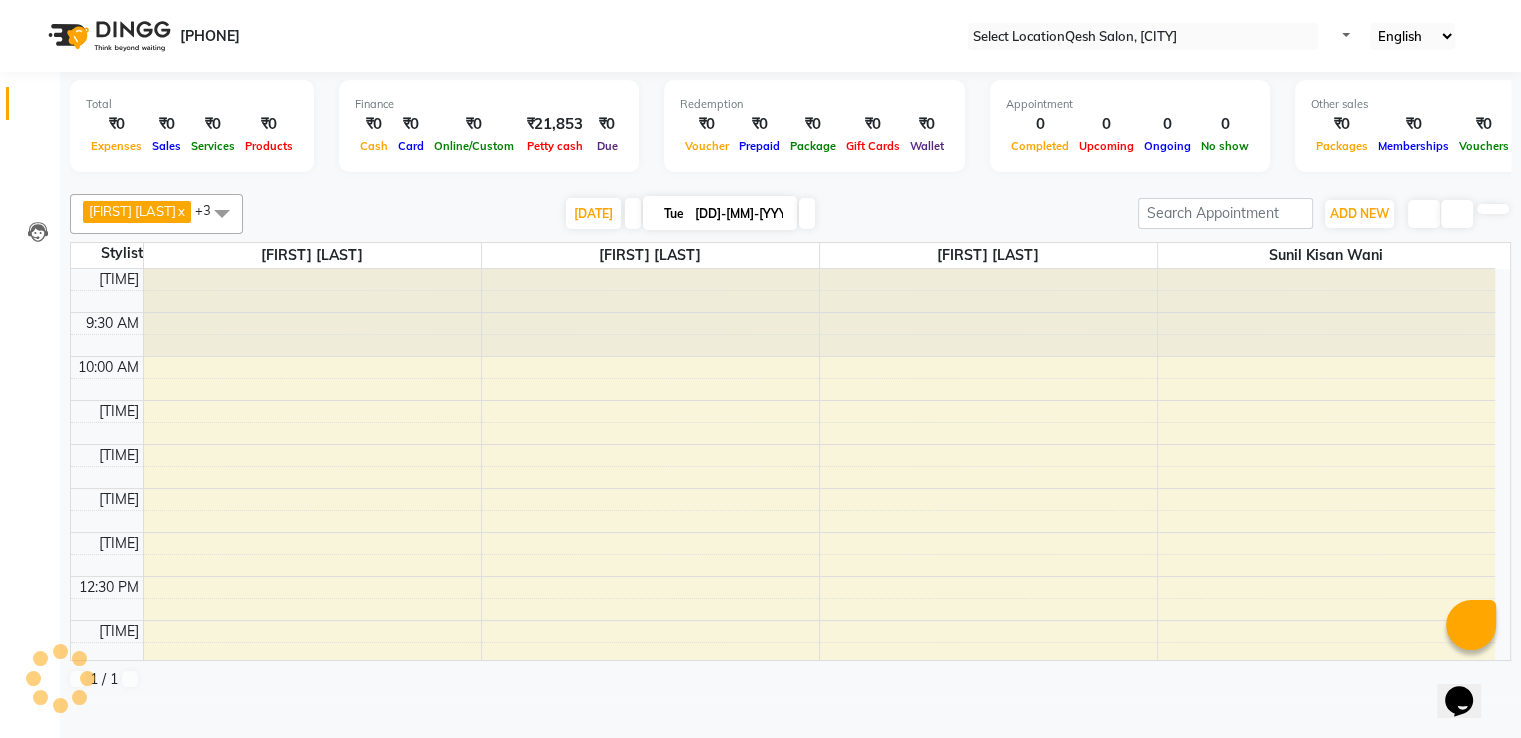 scroll, scrollTop: 0, scrollLeft: 0, axis: both 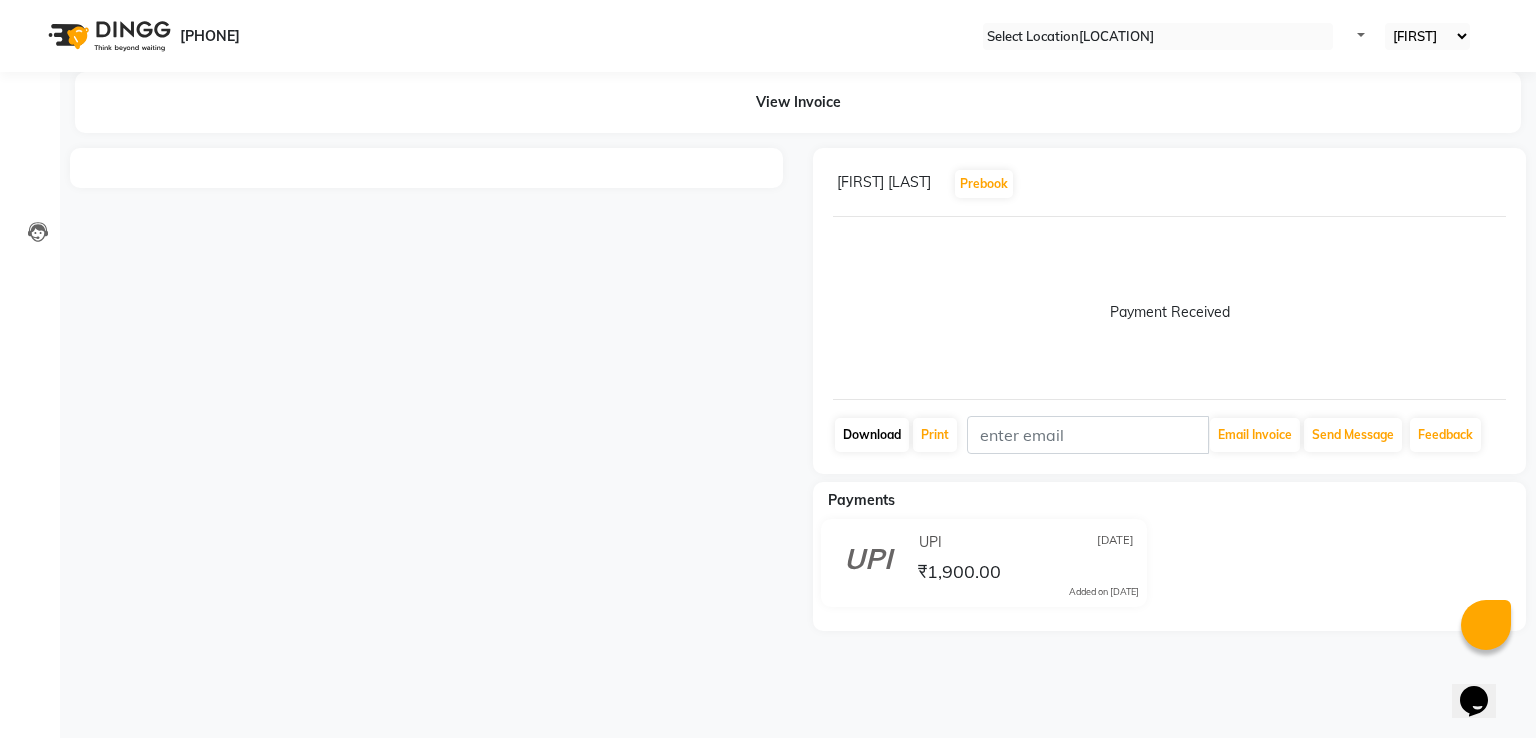 click on "Download" at bounding box center (872, 435) 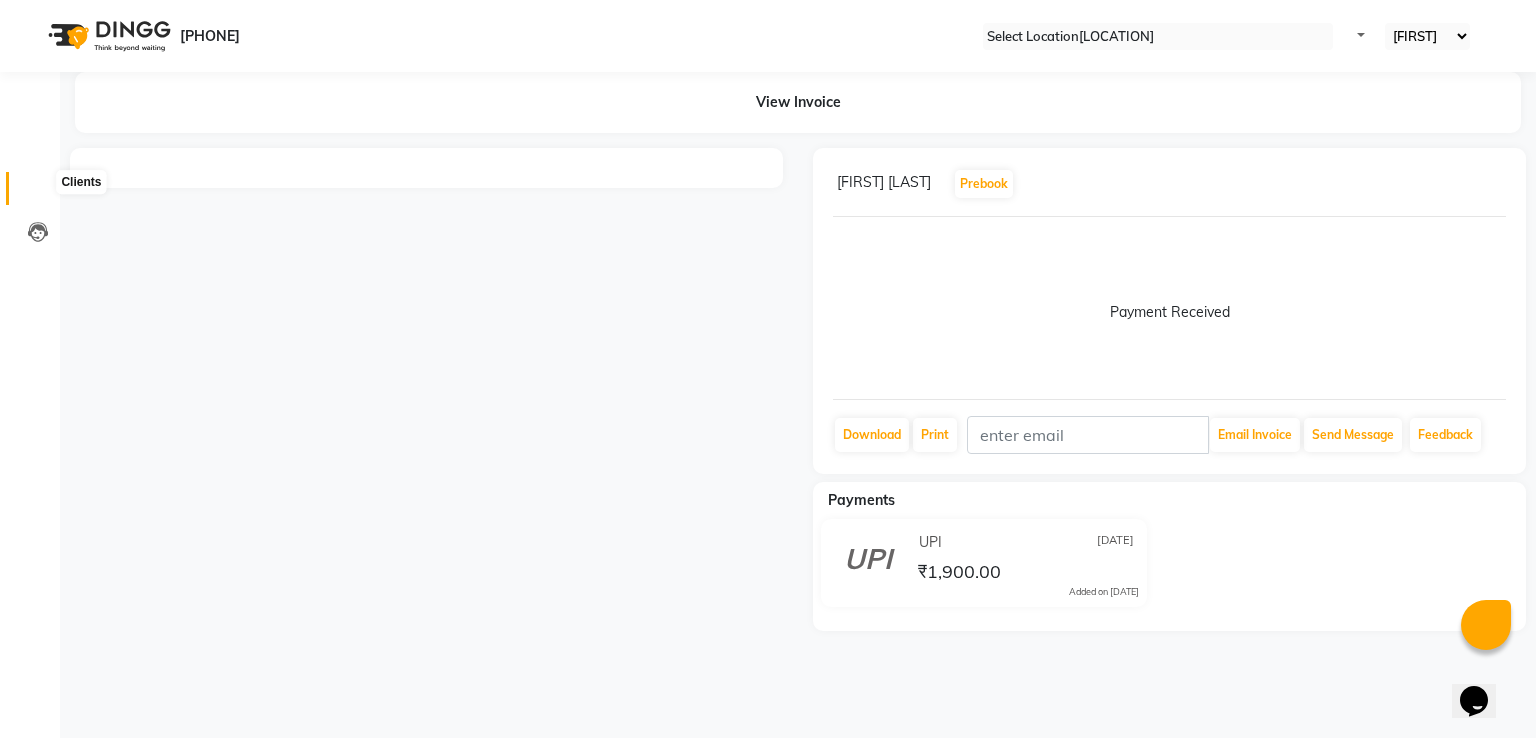 click at bounding box center (38, 193) 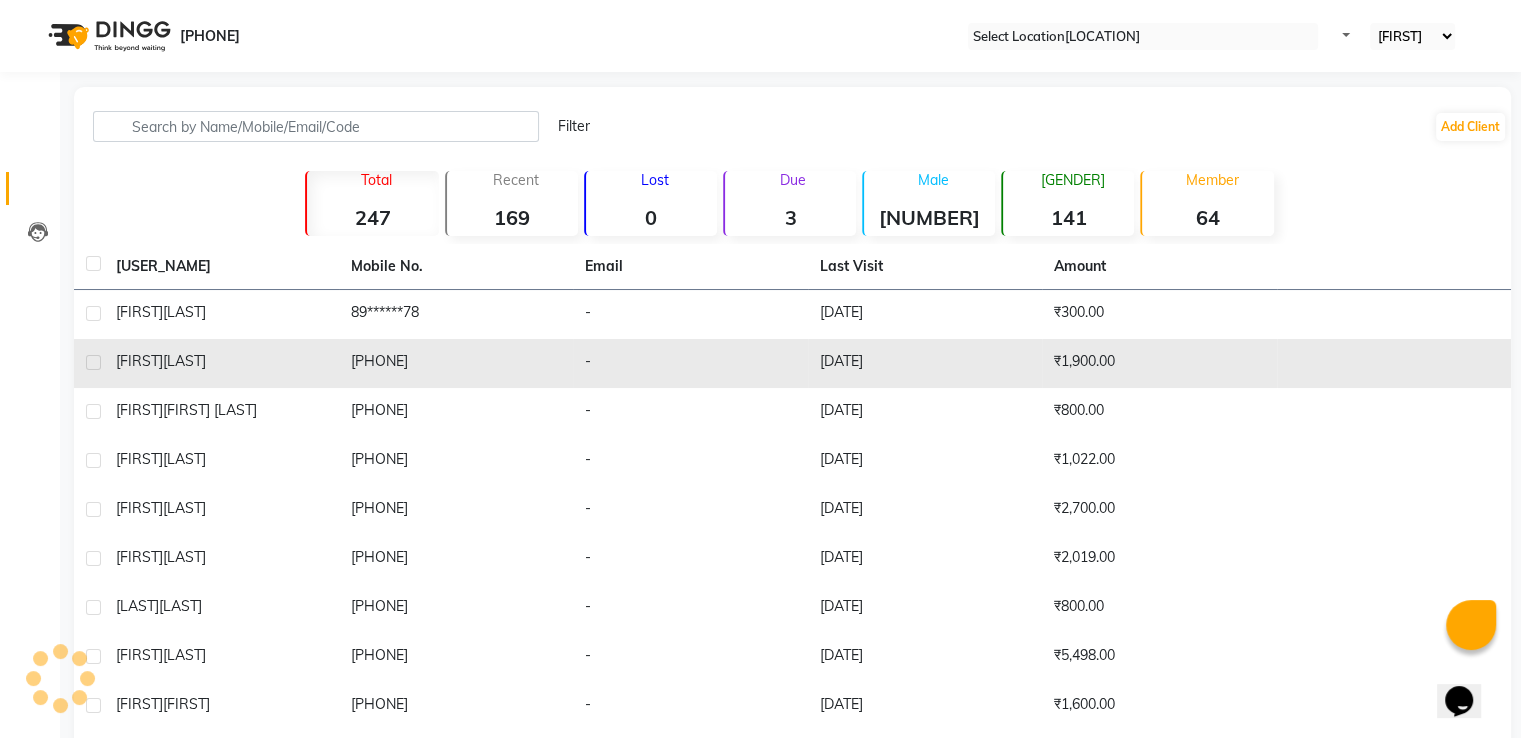 click on "[FIRST] [LAST]" at bounding box center (221, 314) 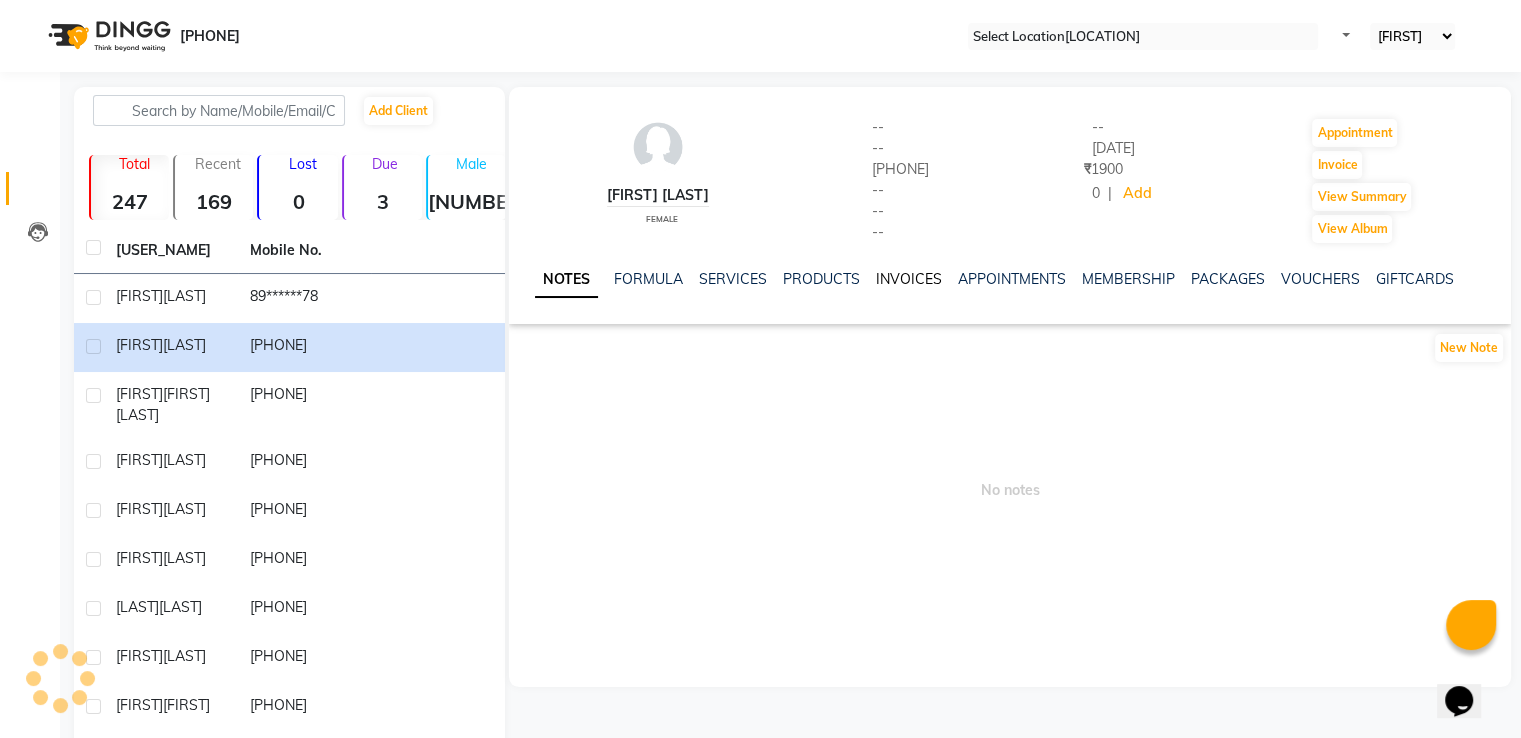 click on "INVOICES" at bounding box center [909, 279] 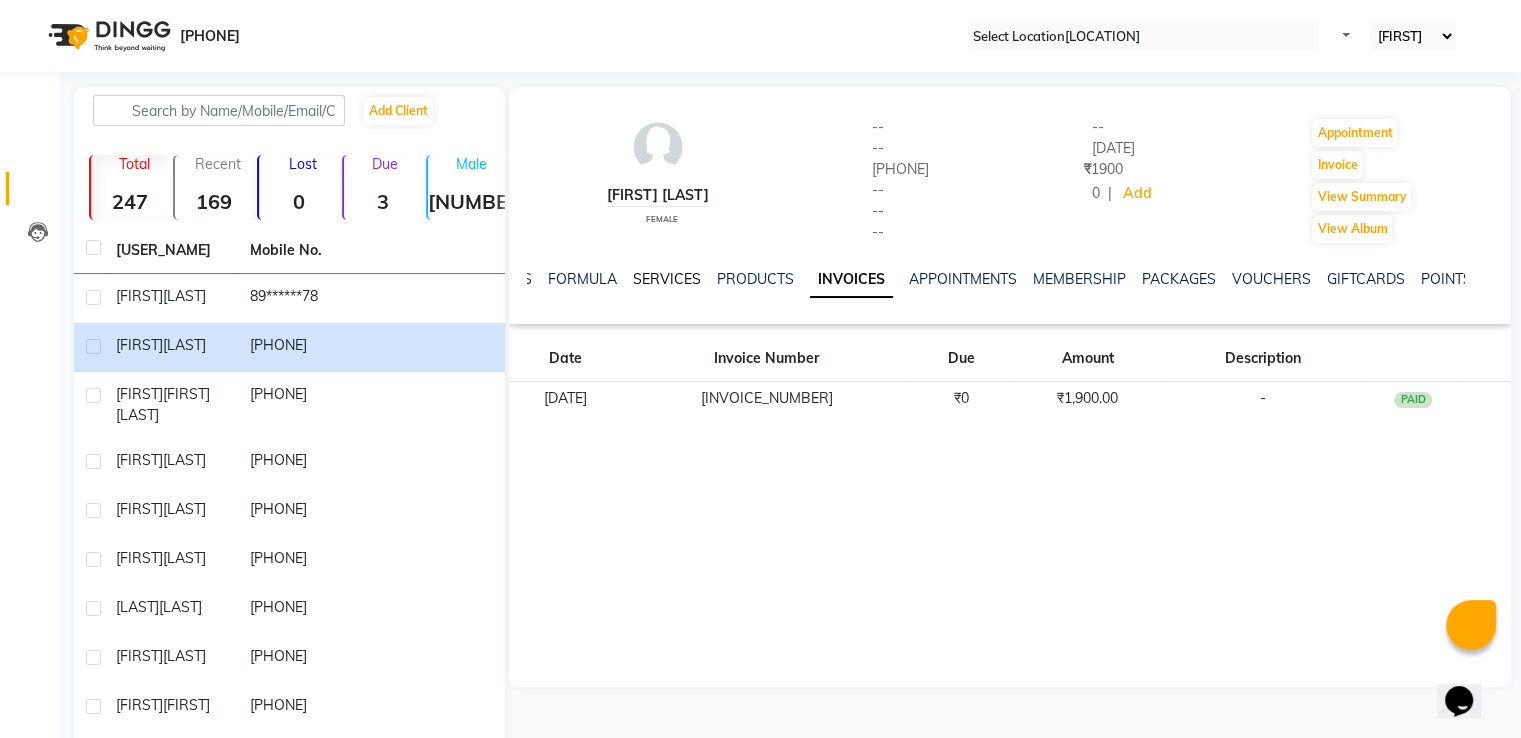 click on "SERVICES" at bounding box center (667, 279) 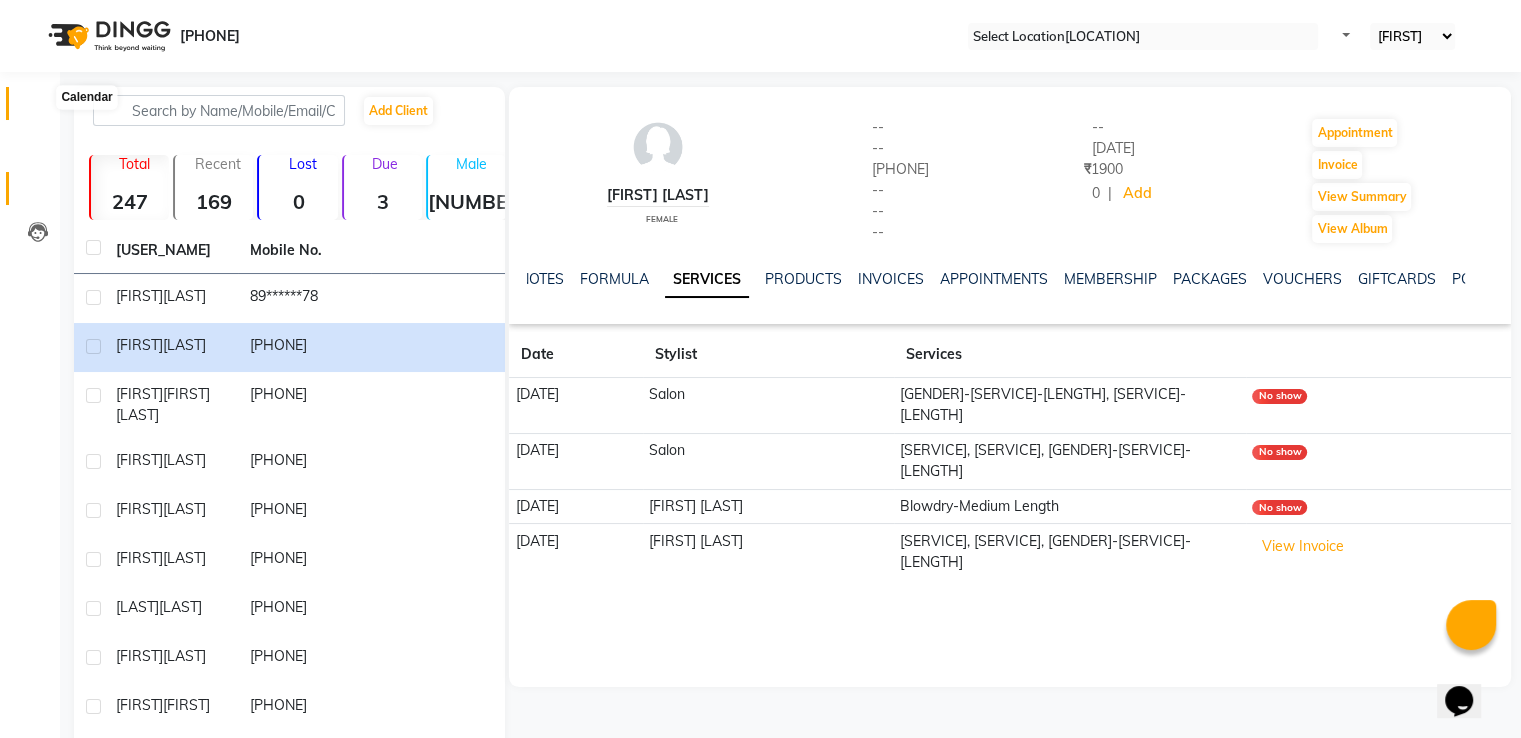 click at bounding box center (38, 108) 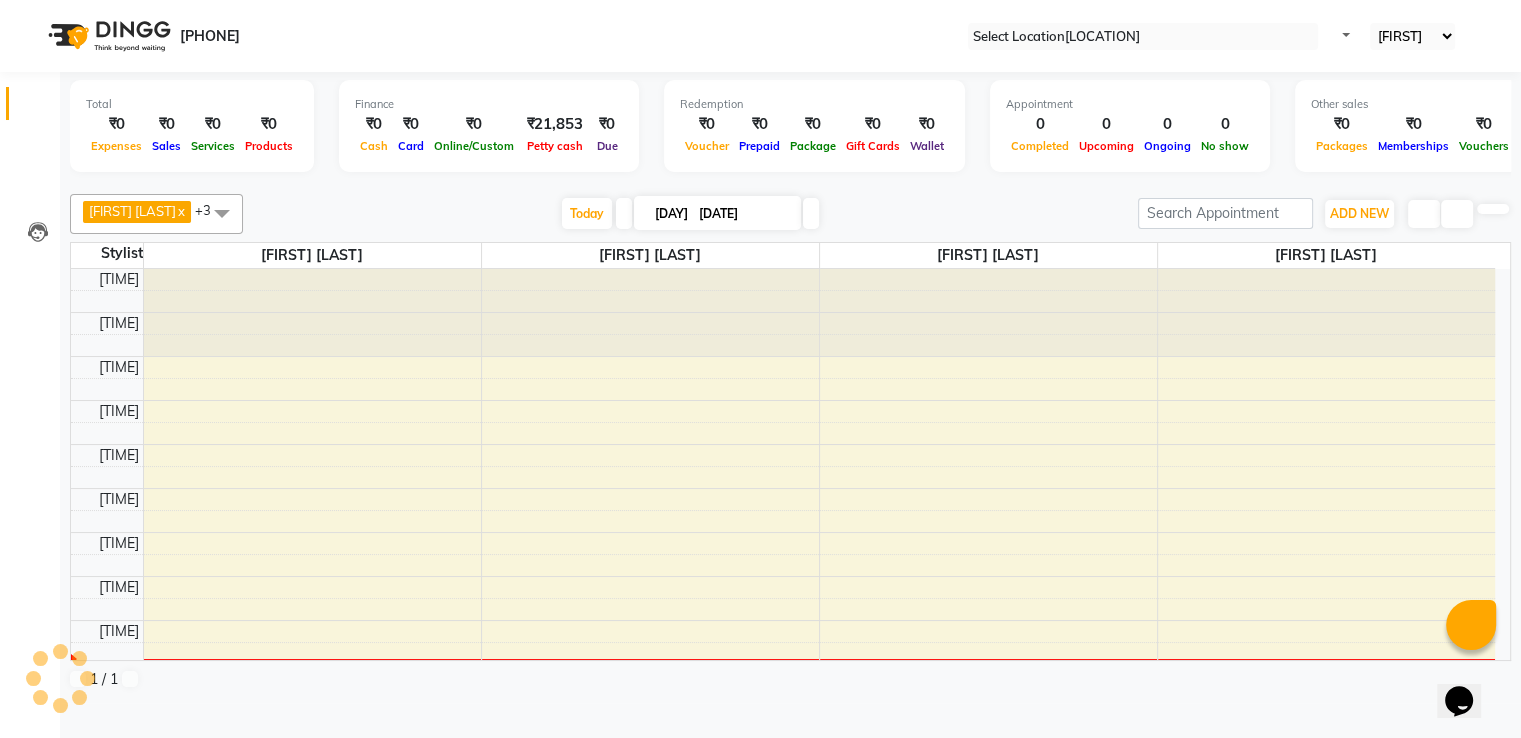 scroll, scrollTop: 350, scrollLeft: 0, axis: vertical 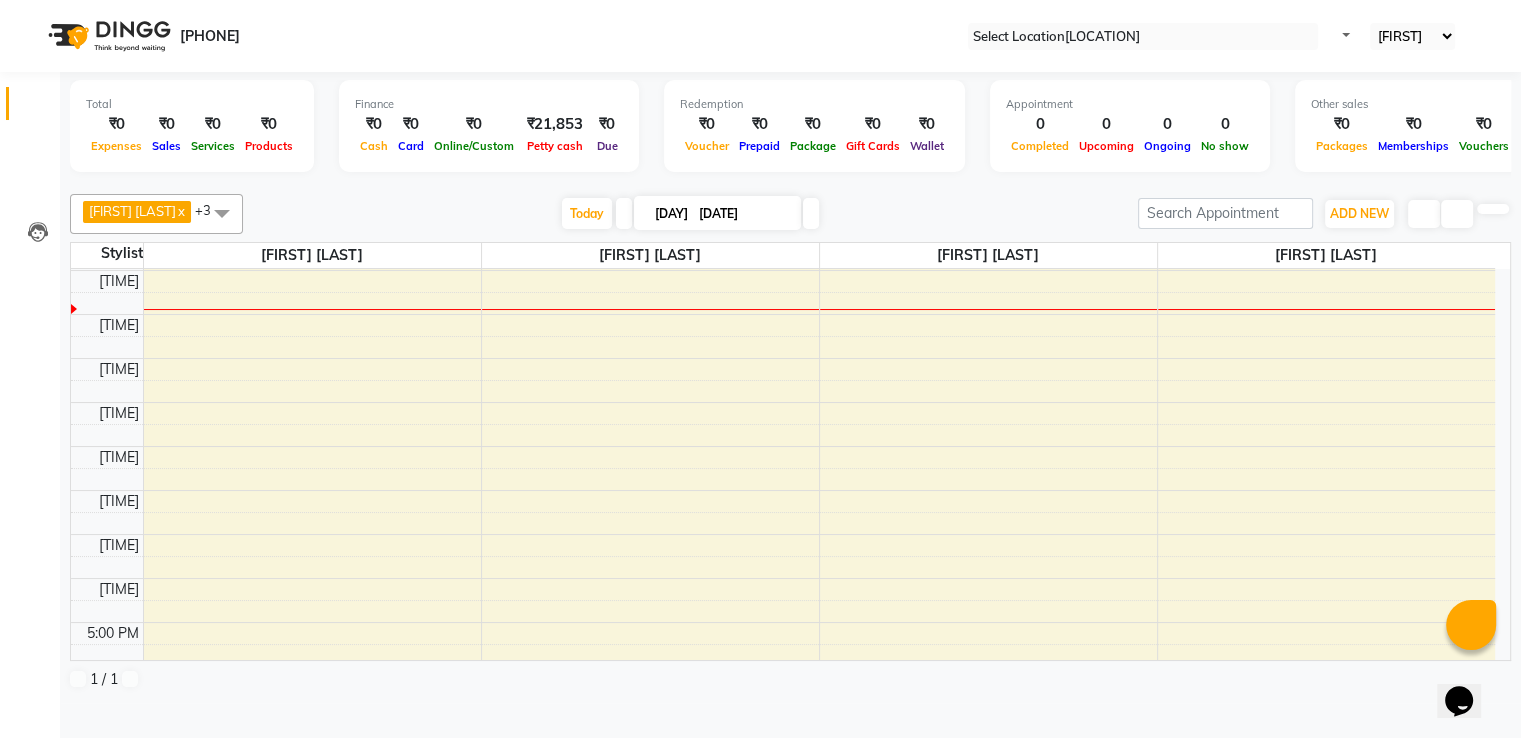 click at bounding box center (222, 213) 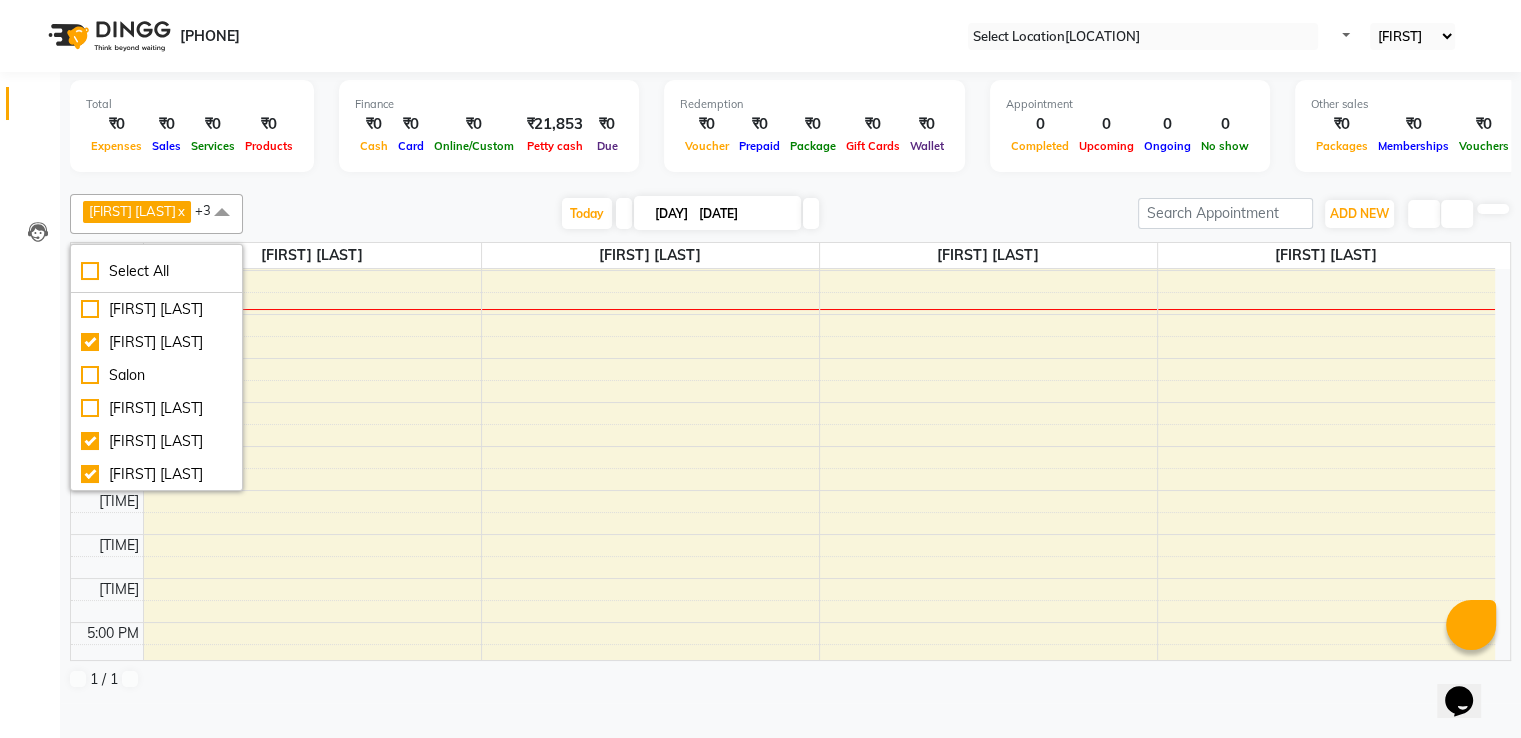 click on "Today  Tue 01-07-2025" at bounding box center [690, 214] 